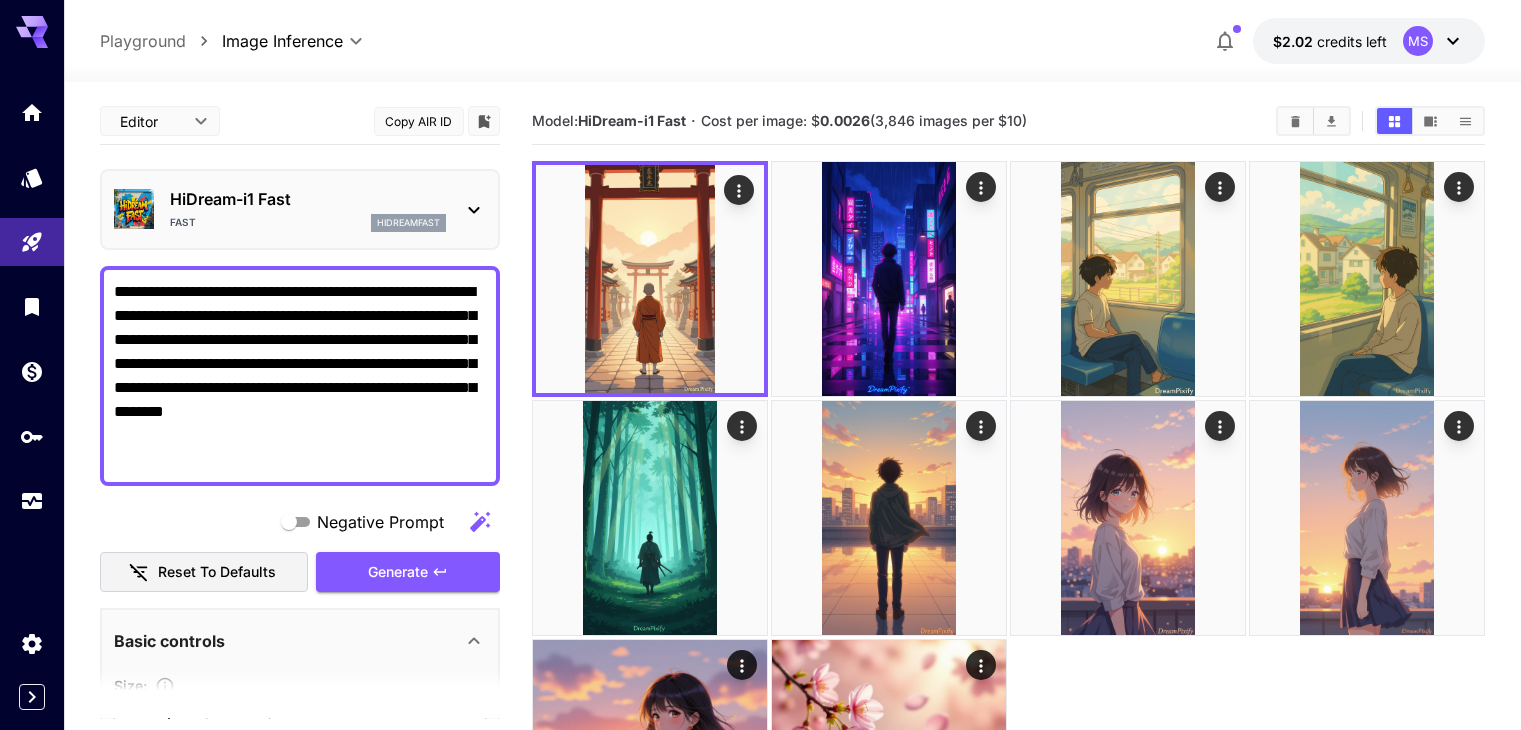 scroll, scrollTop: 0, scrollLeft: 0, axis: both 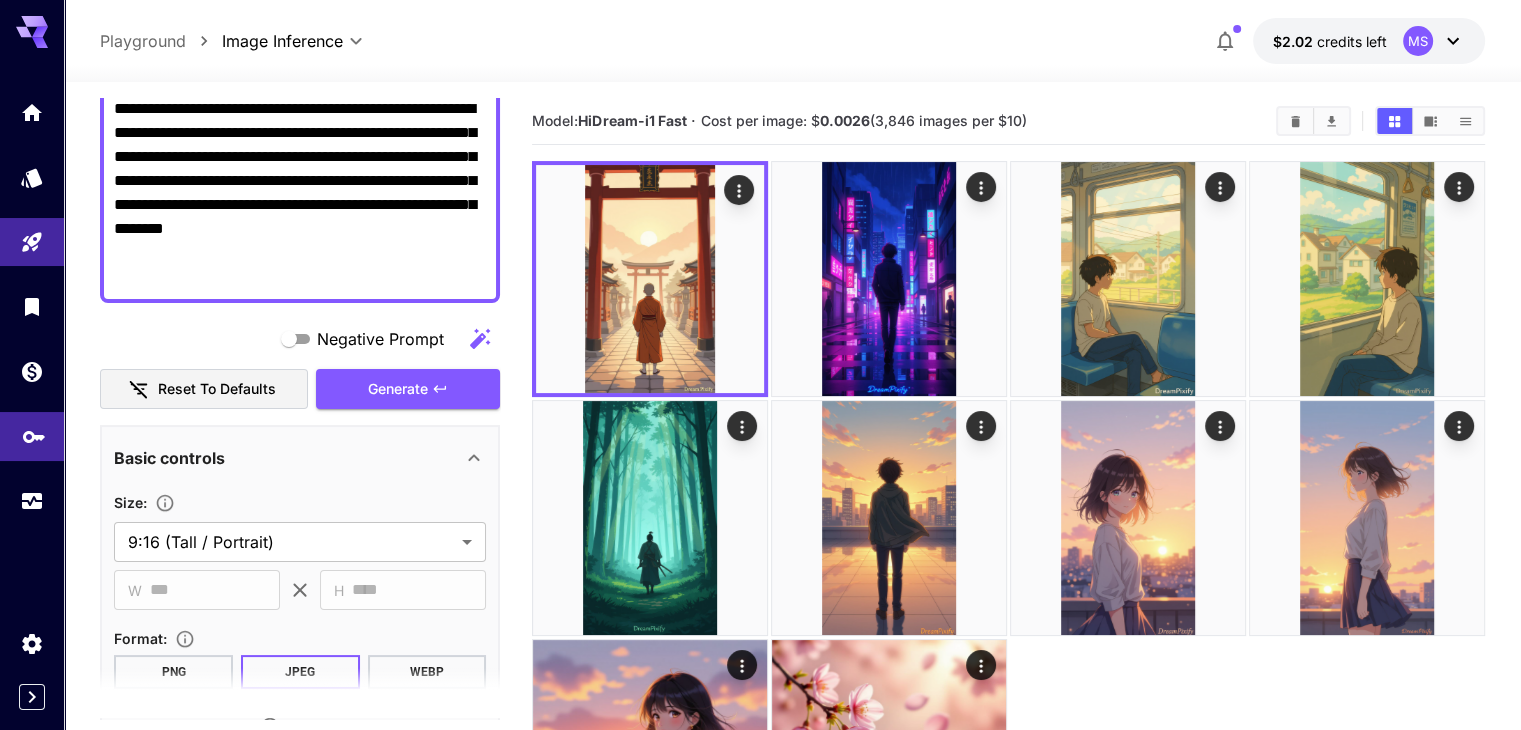 click at bounding box center (32, 436) 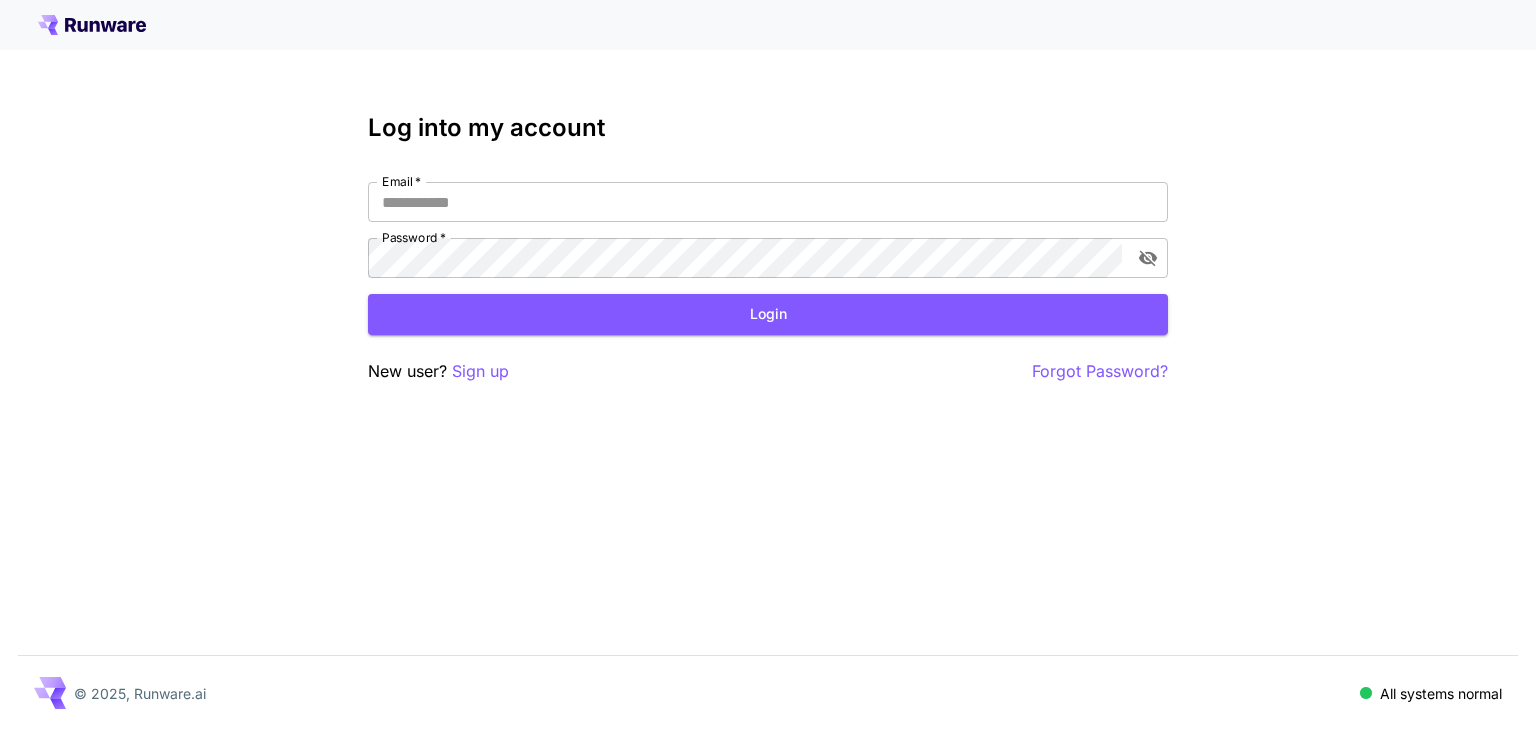 type on "**********" 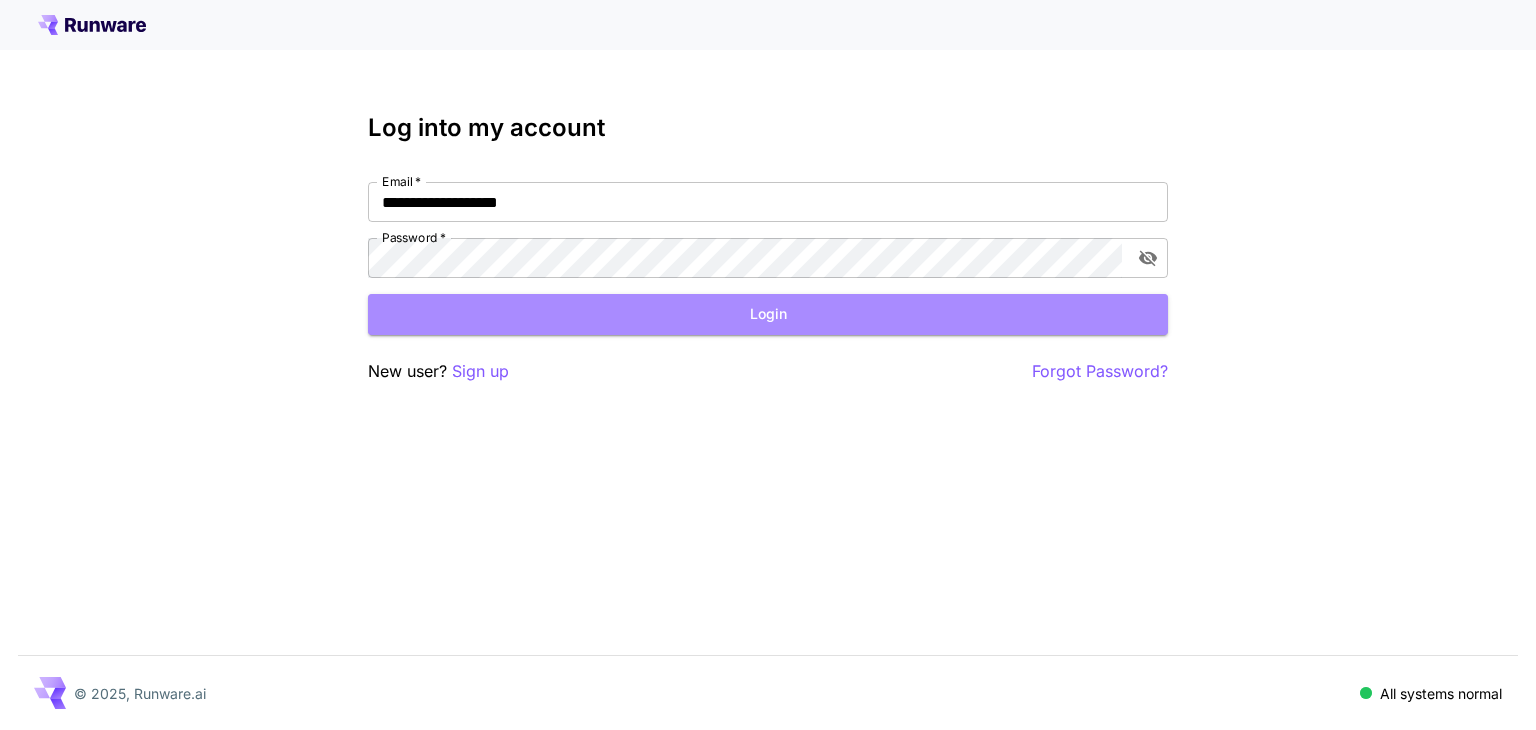 click on "Login" at bounding box center [768, 314] 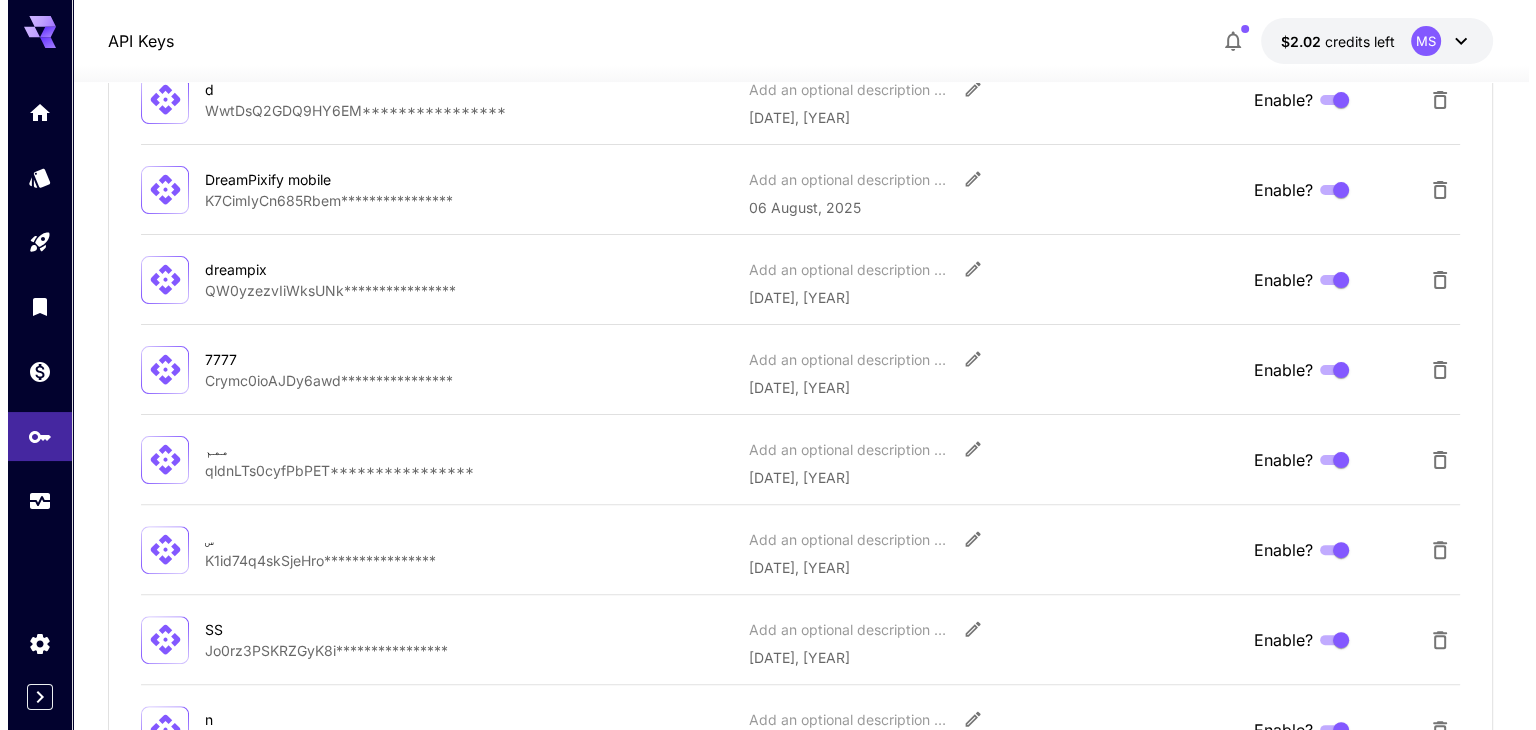 scroll, scrollTop: 688, scrollLeft: 0, axis: vertical 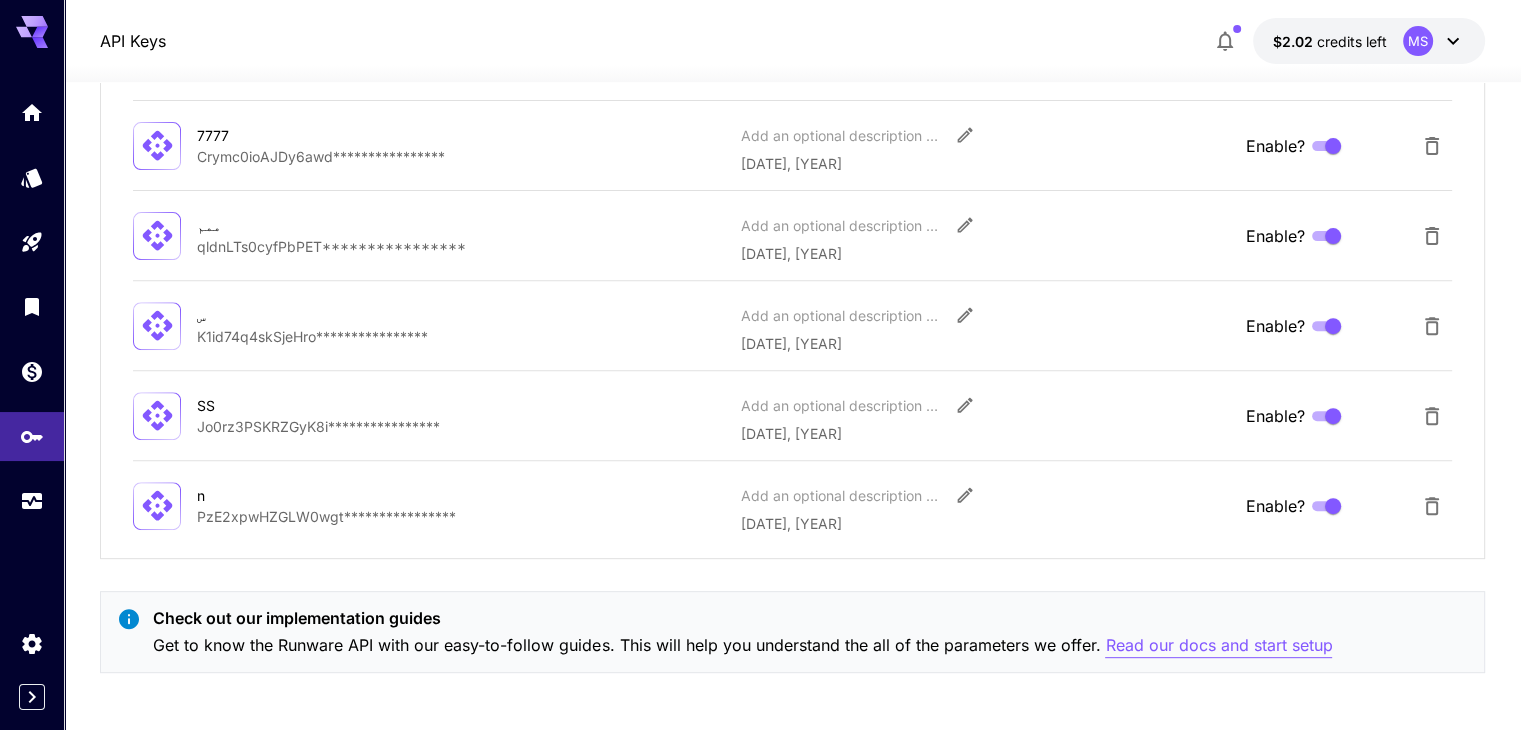 click on "Read our docs and start setup" at bounding box center [1218, 645] 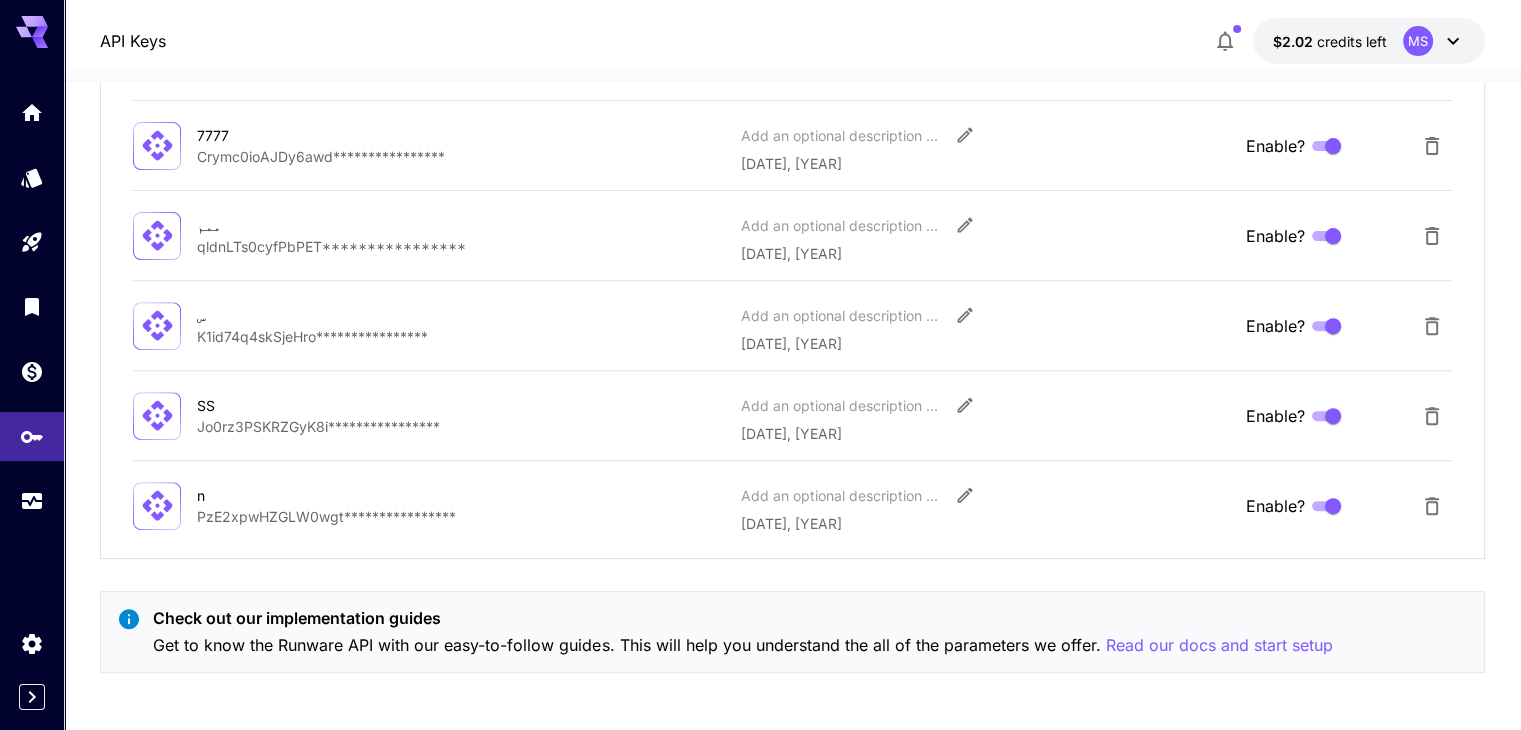 click on "$2.02    credits left  MS" at bounding box center [1369, 41] 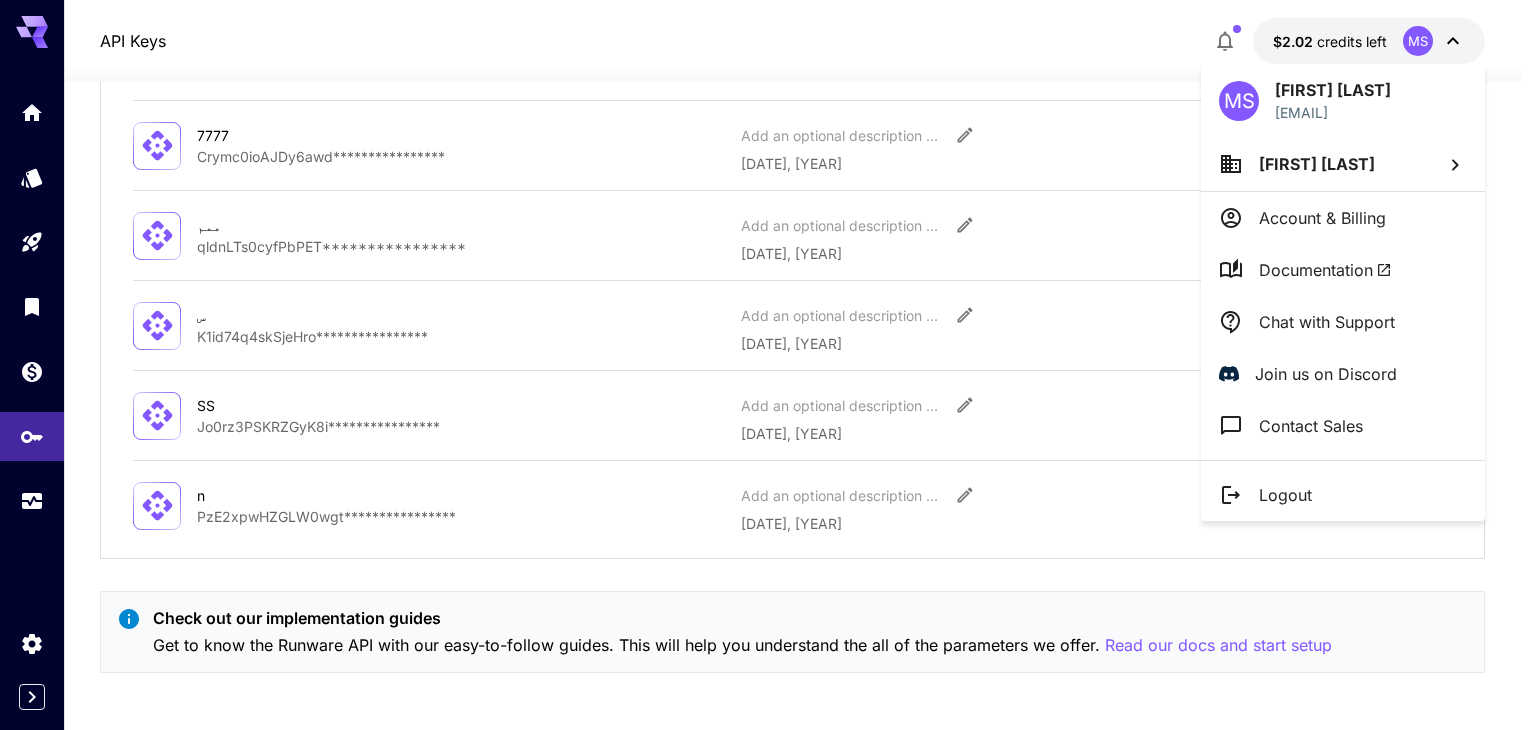 click on "Account & Billing" at bounding box center [1322, 218] 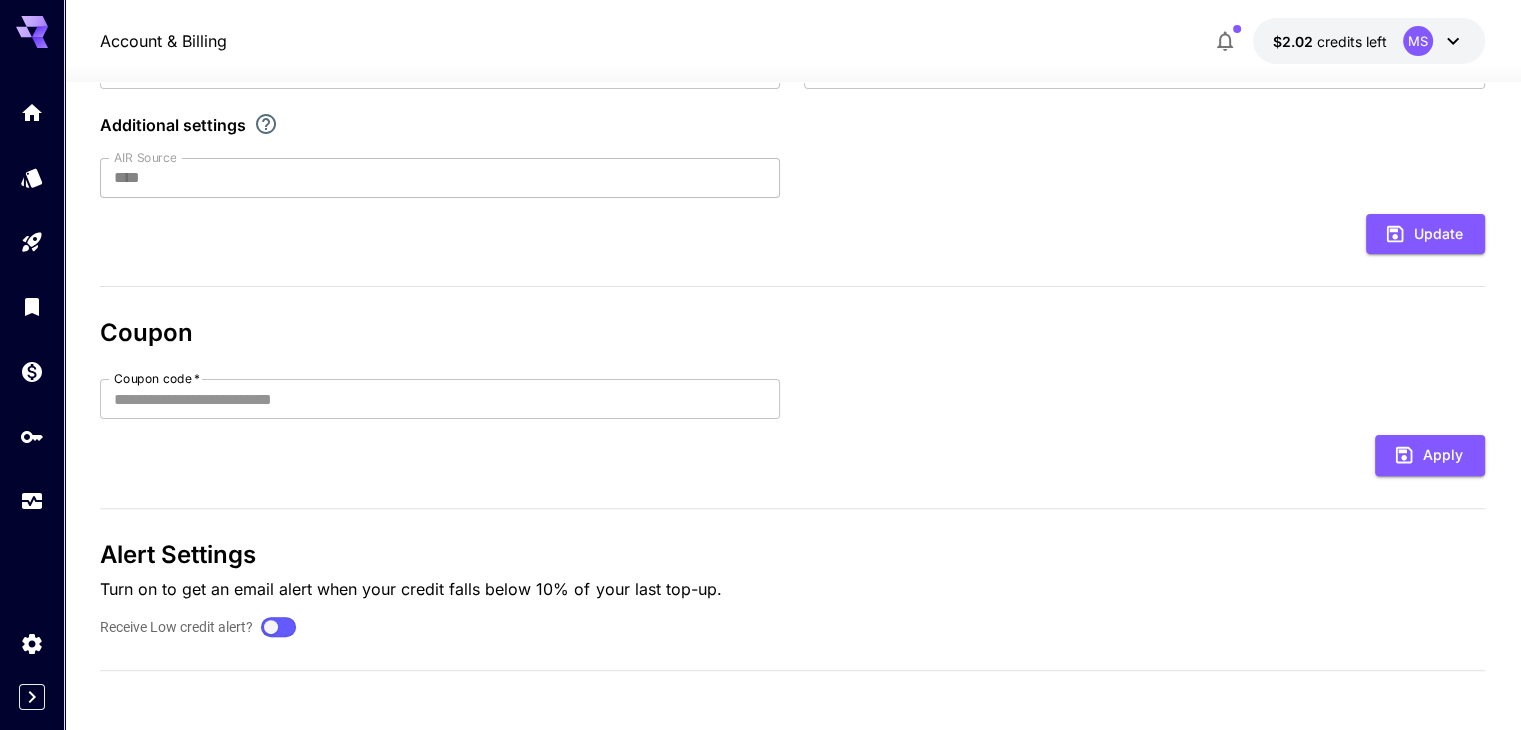 scroll, scrollTop: 0, scrollLeft: 0, axis: both 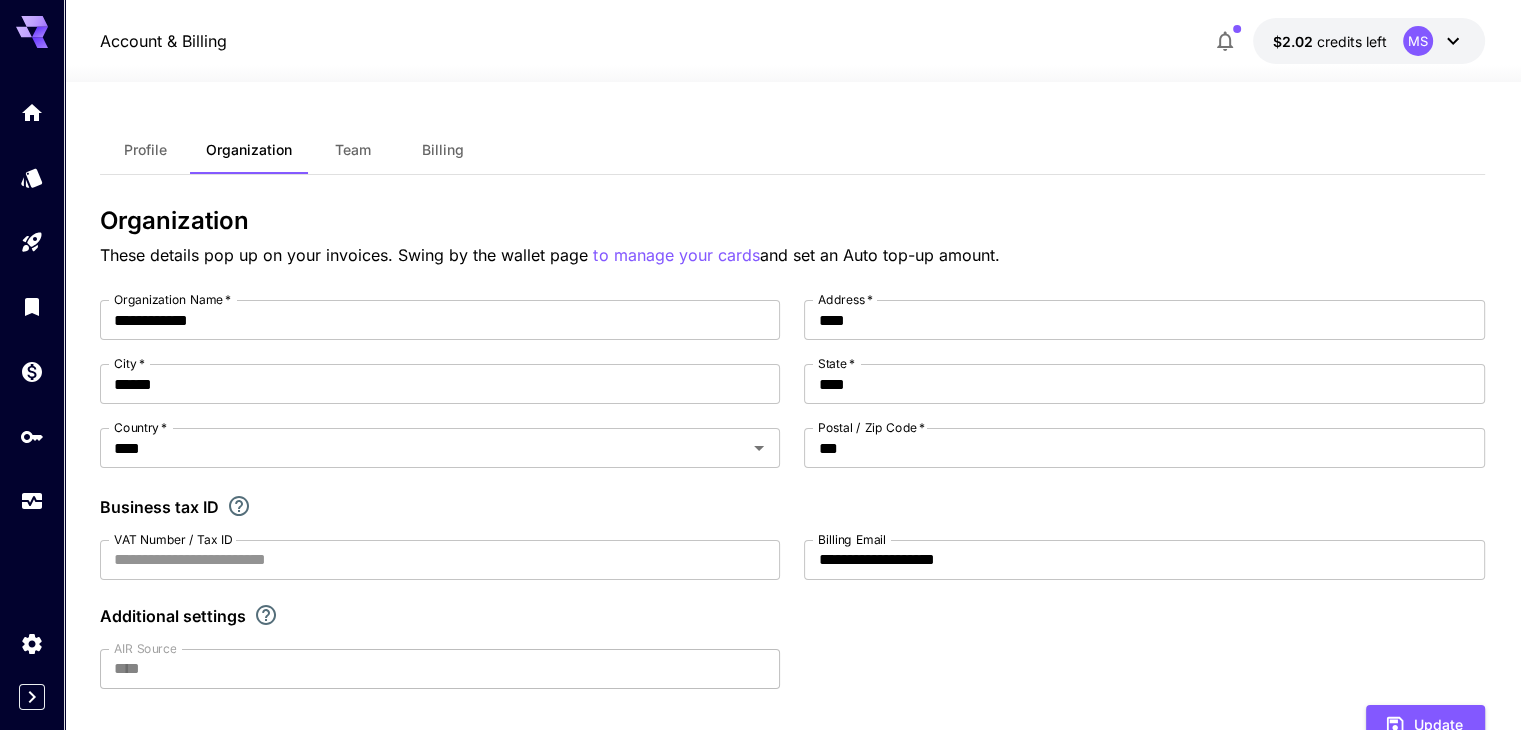 click on "Billing" at bounding box center [443, 150] 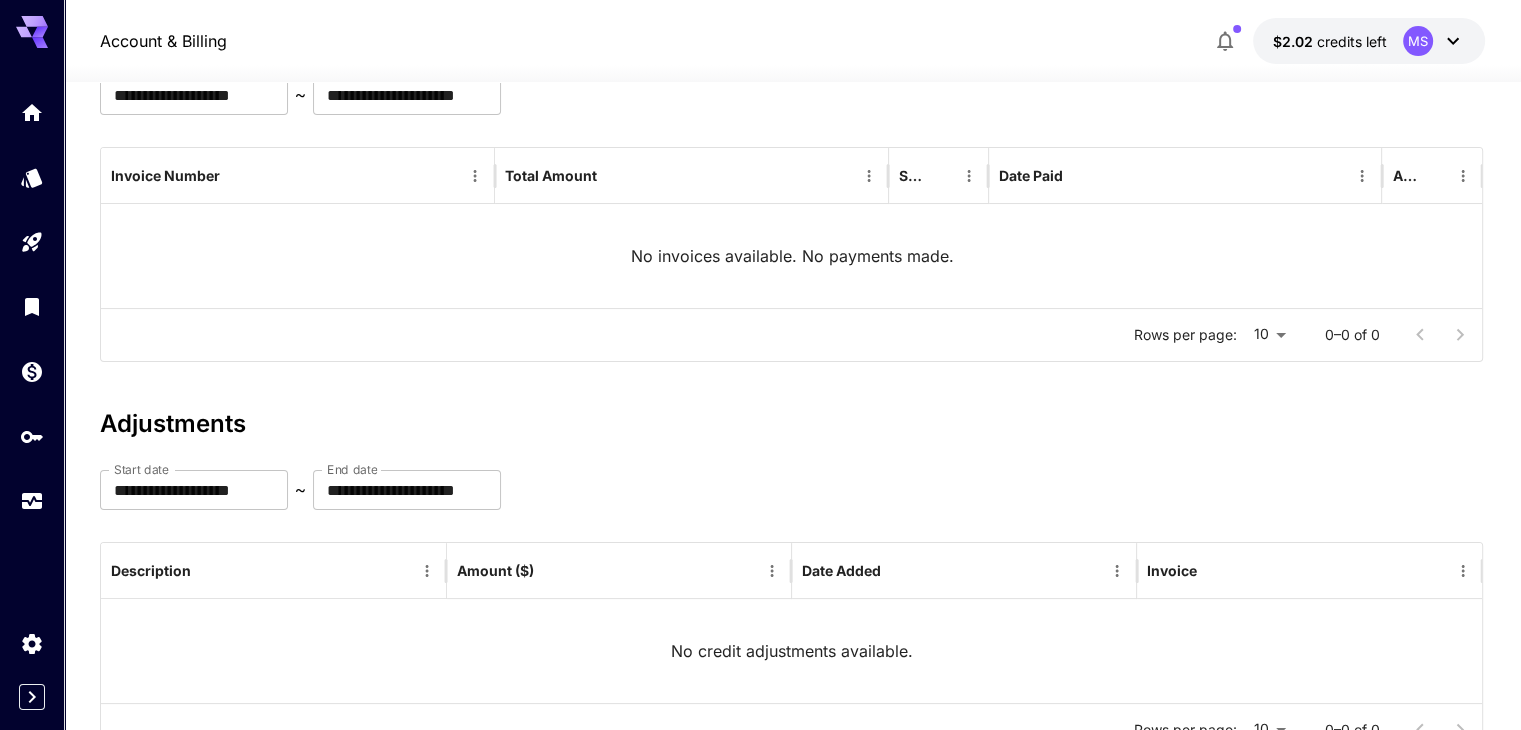 scroll, scrollTop: 278, scrollLeft: 0, axis: vertical 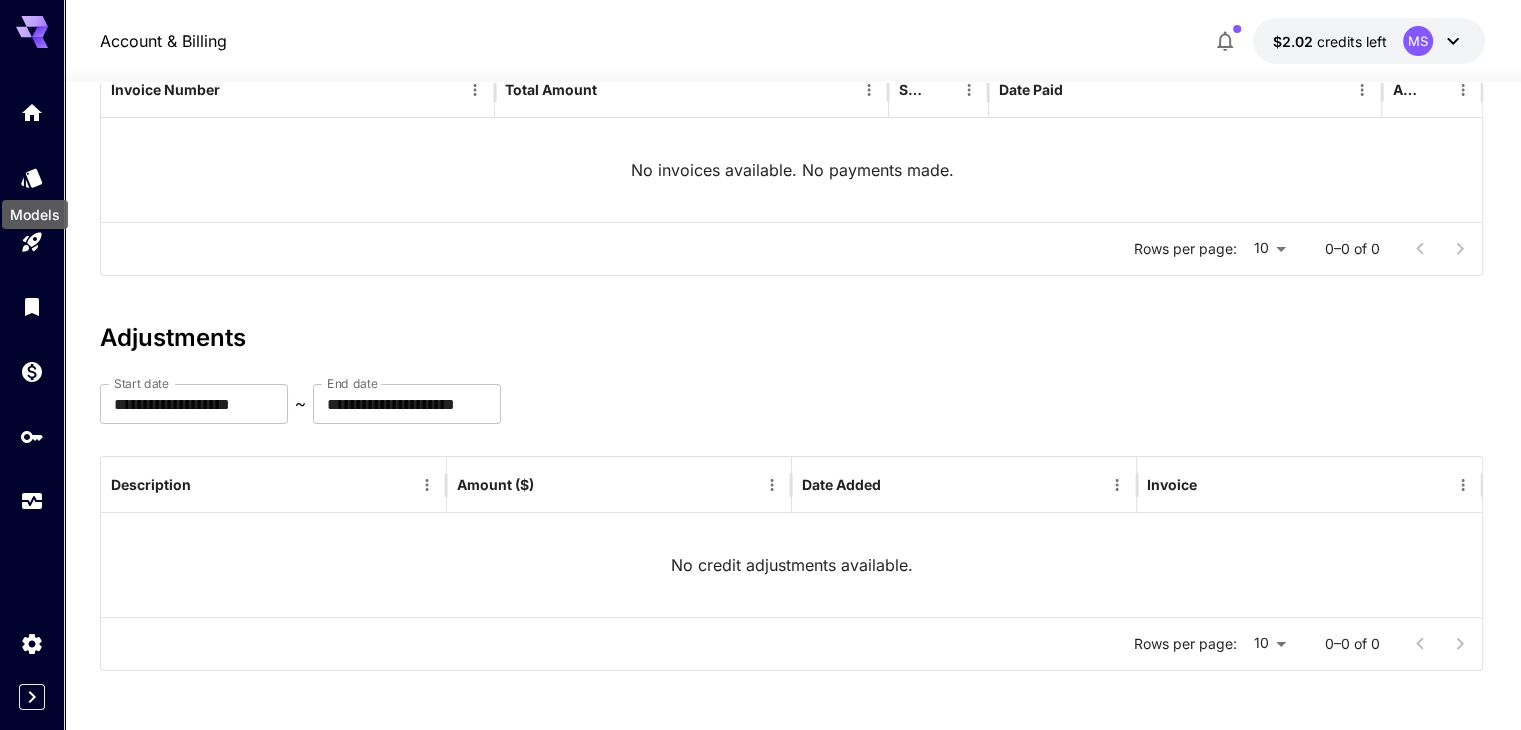 click on "Models" at bounding box center (35, 208) 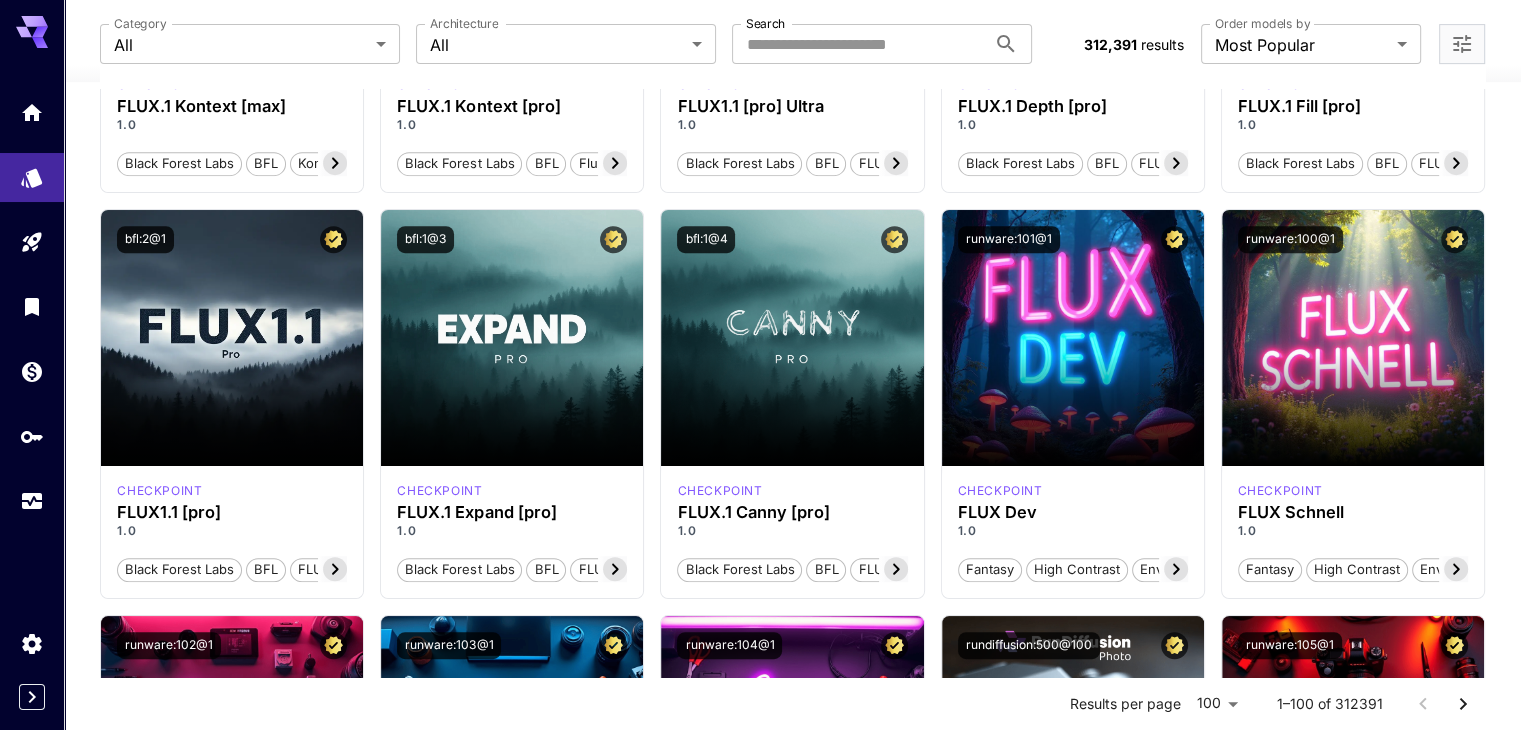 scroll, scrollTop: 855, scrollLeft: 0, axis: vertical 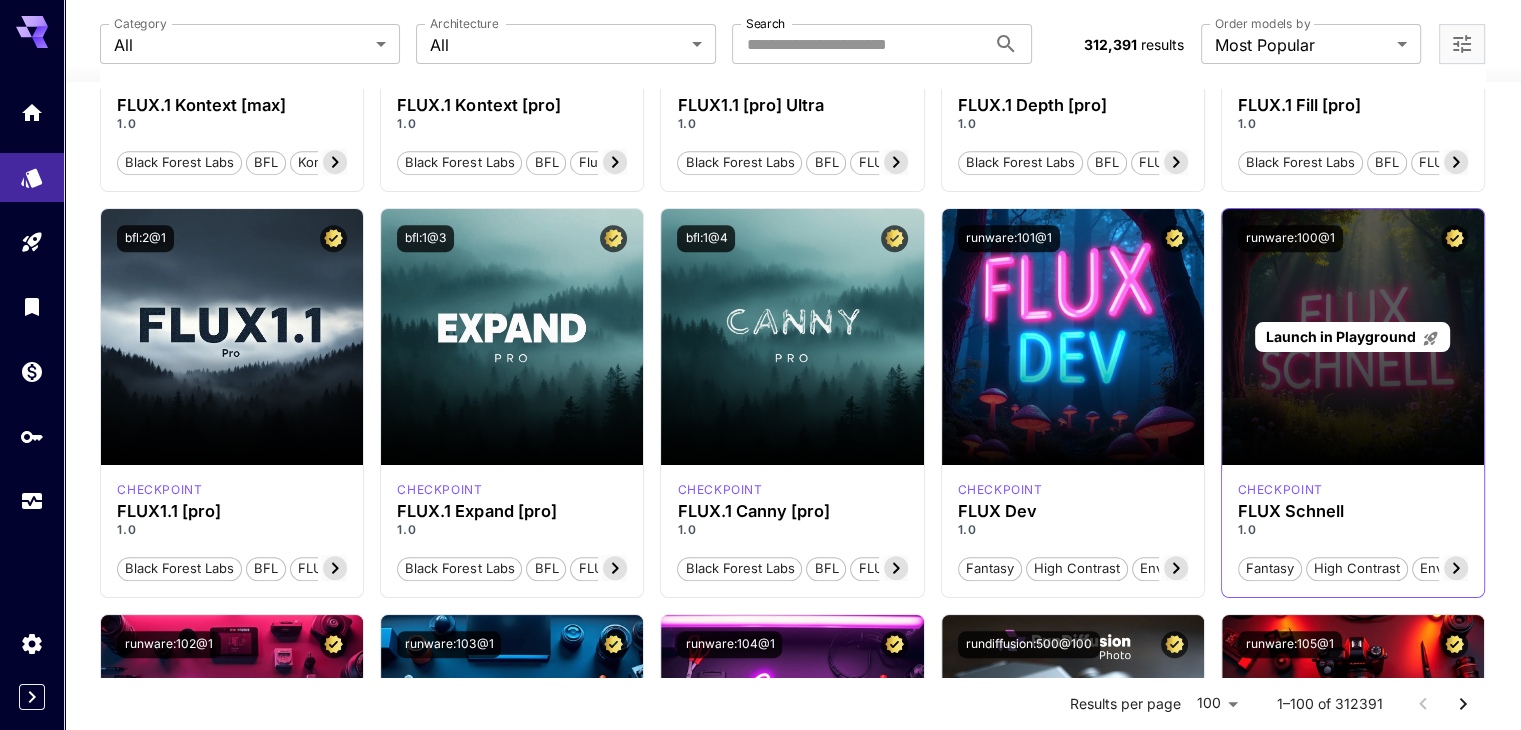 click on "Launch in Playground" at bounding box center (1341, 336) 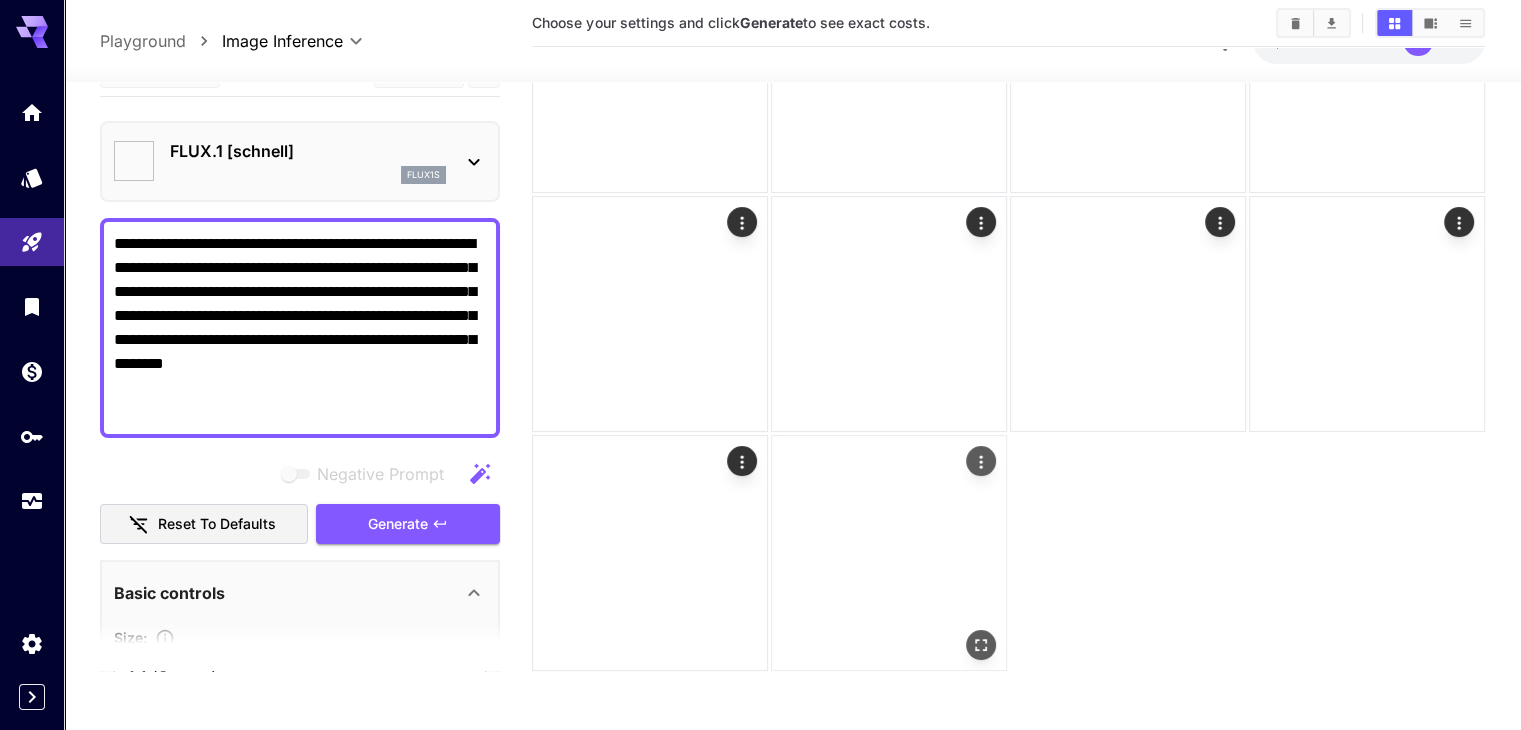 type on "**********" 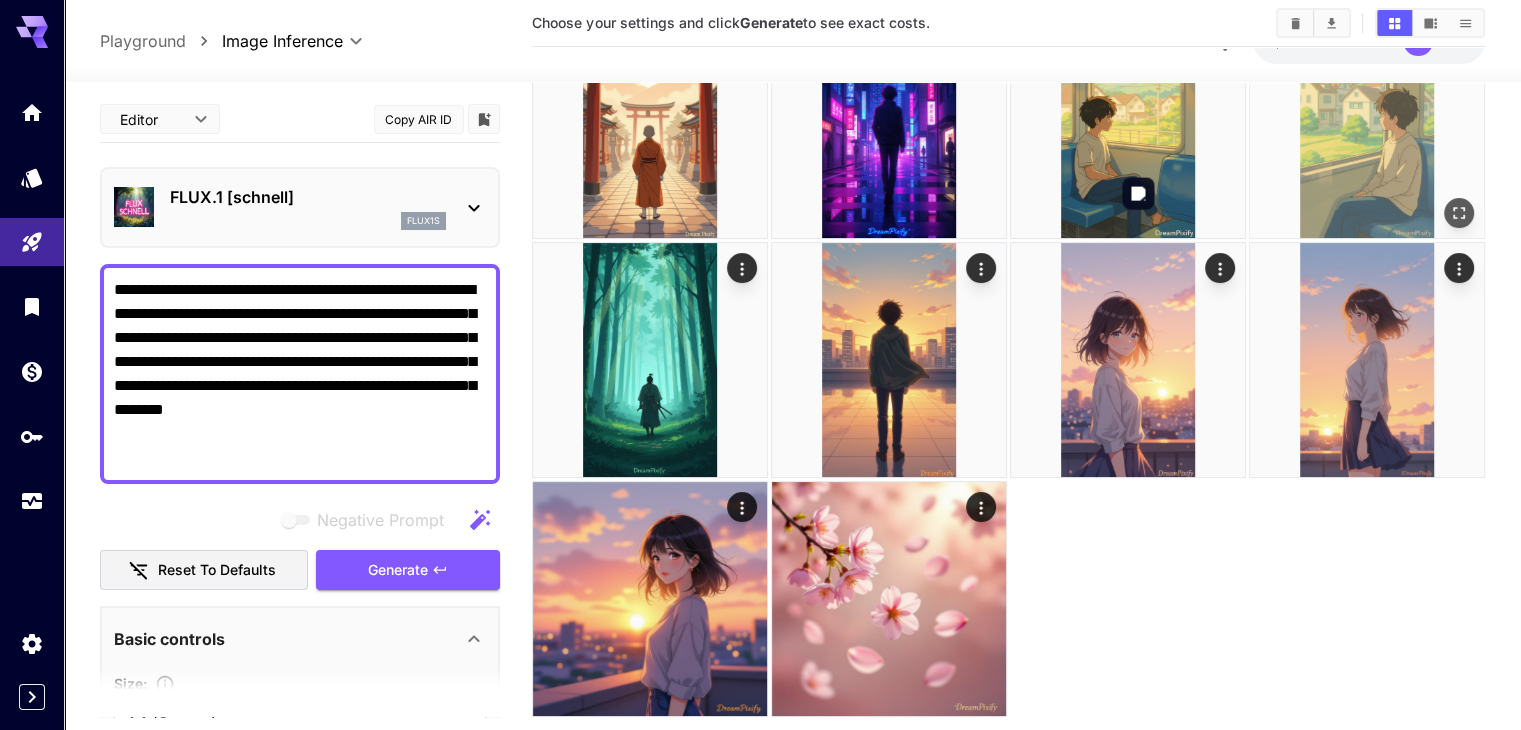 scroll, scrollTop: 0, scrollLeft: 0, axis: both 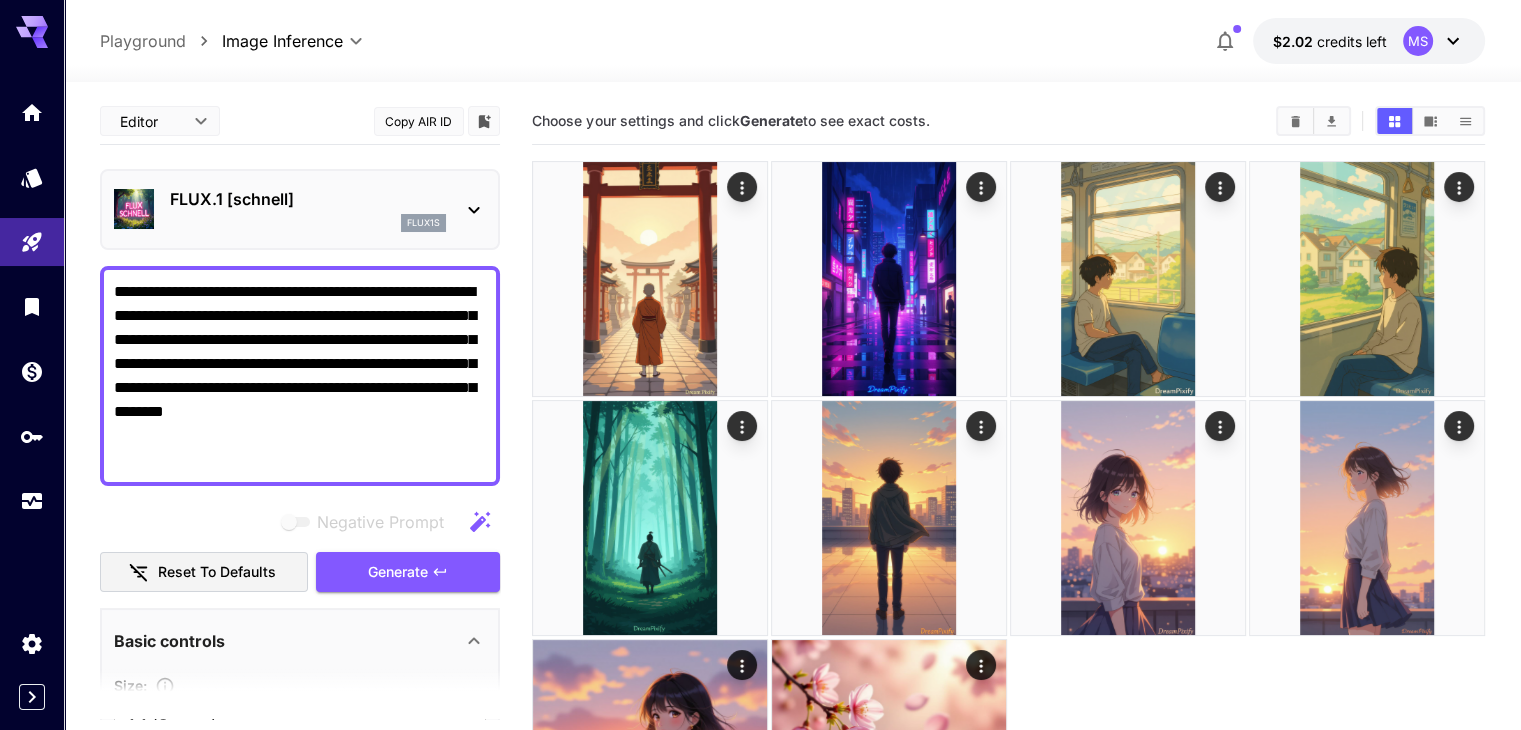 click at bounding box center [1295, 121] 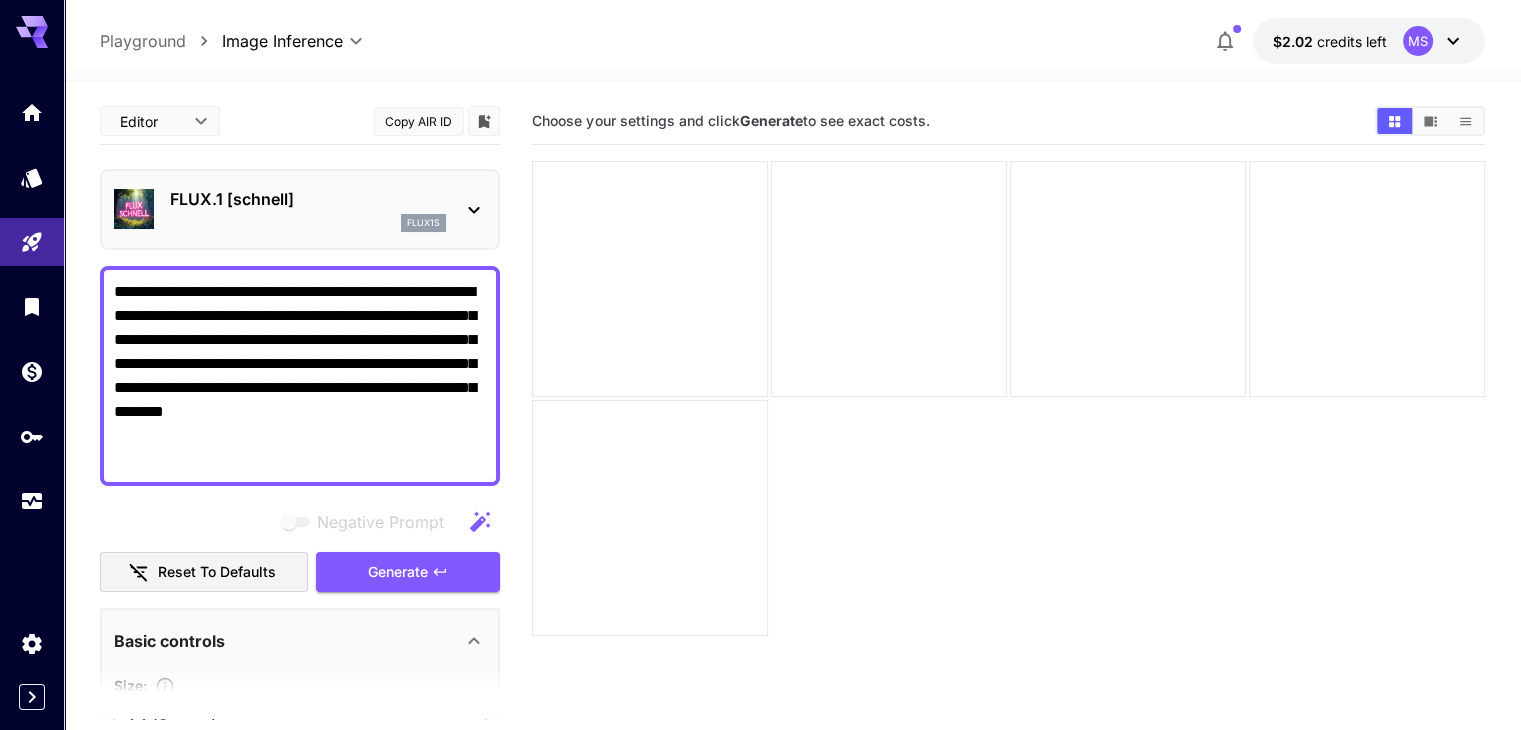 click on "**********" at bounding box center (300, 376) 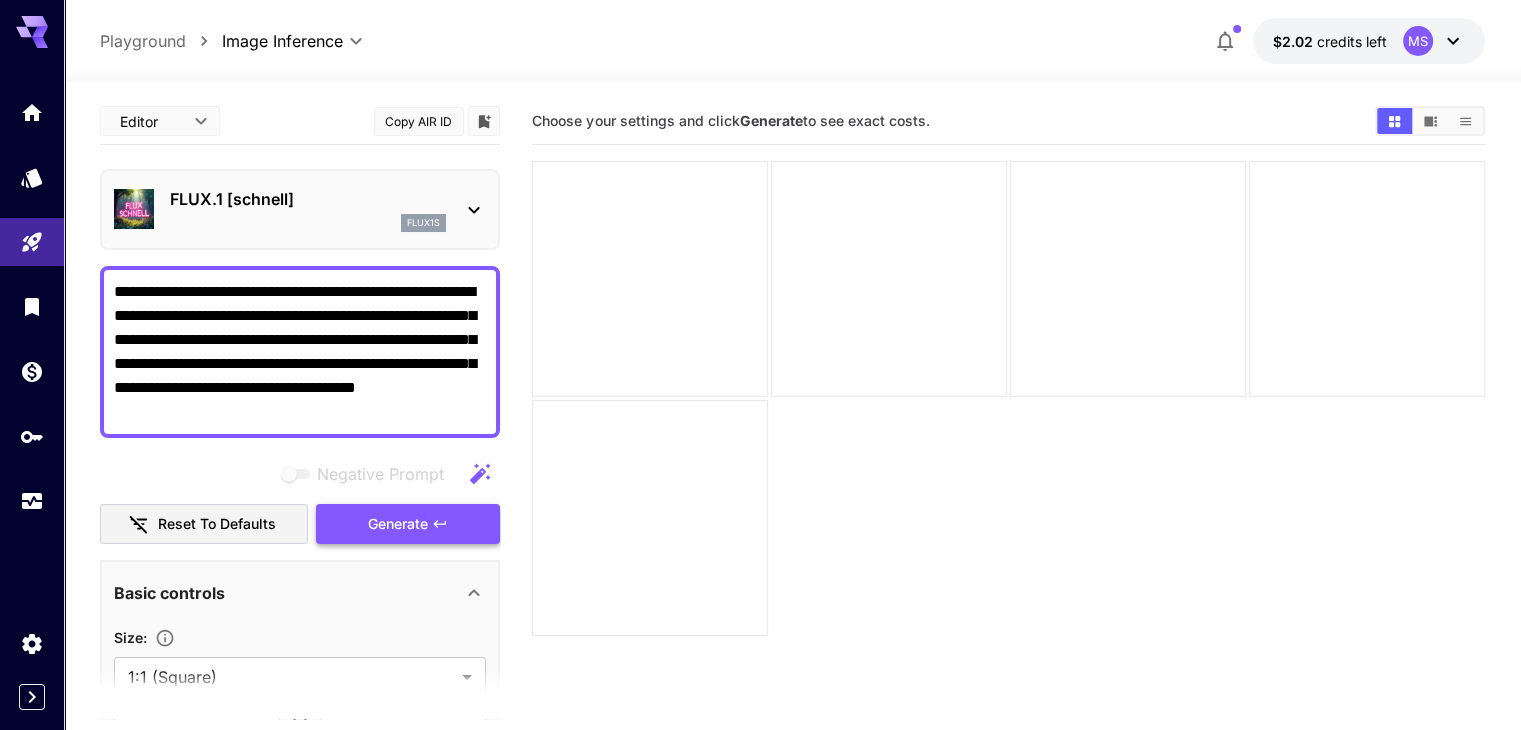 click on "Generate" at bounding box center [398, 524] 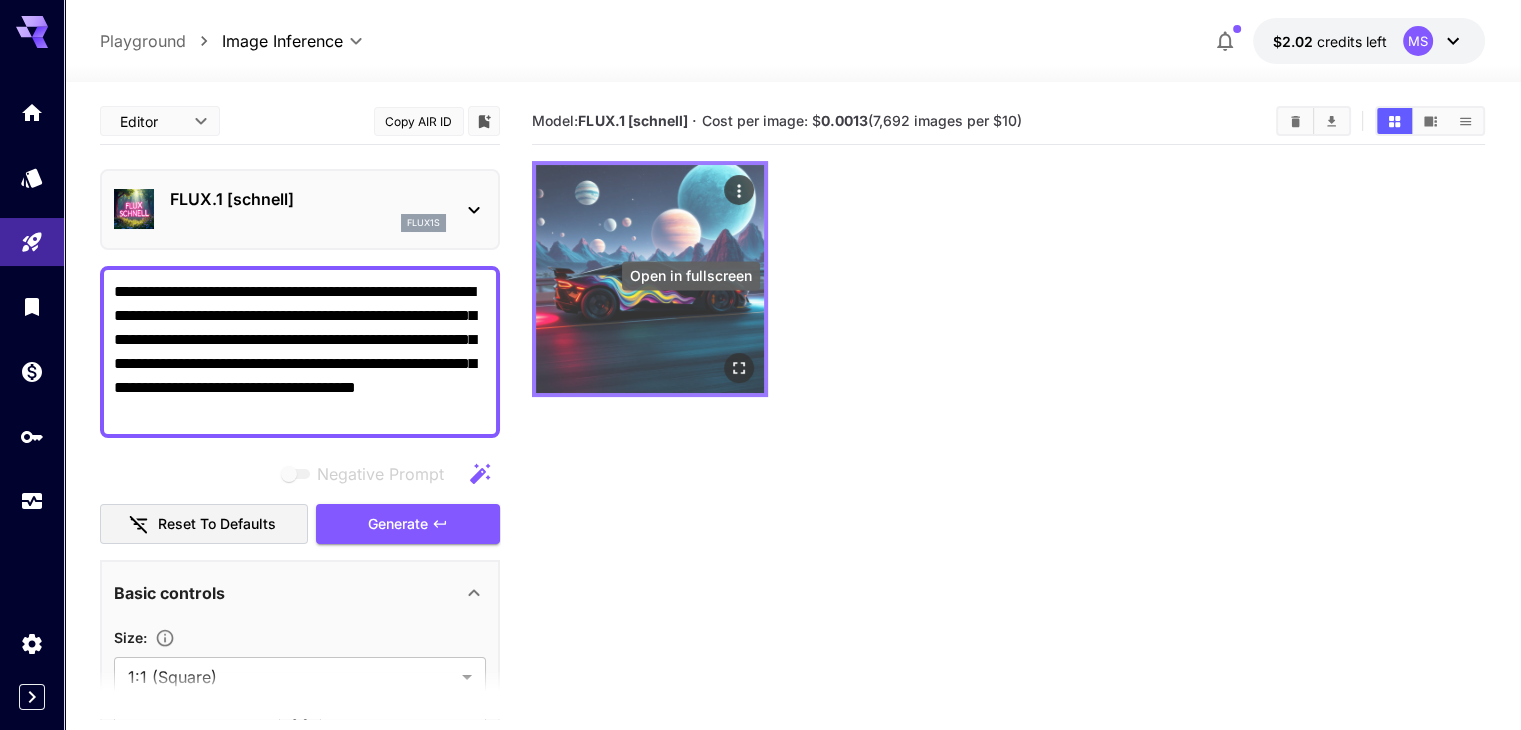 click 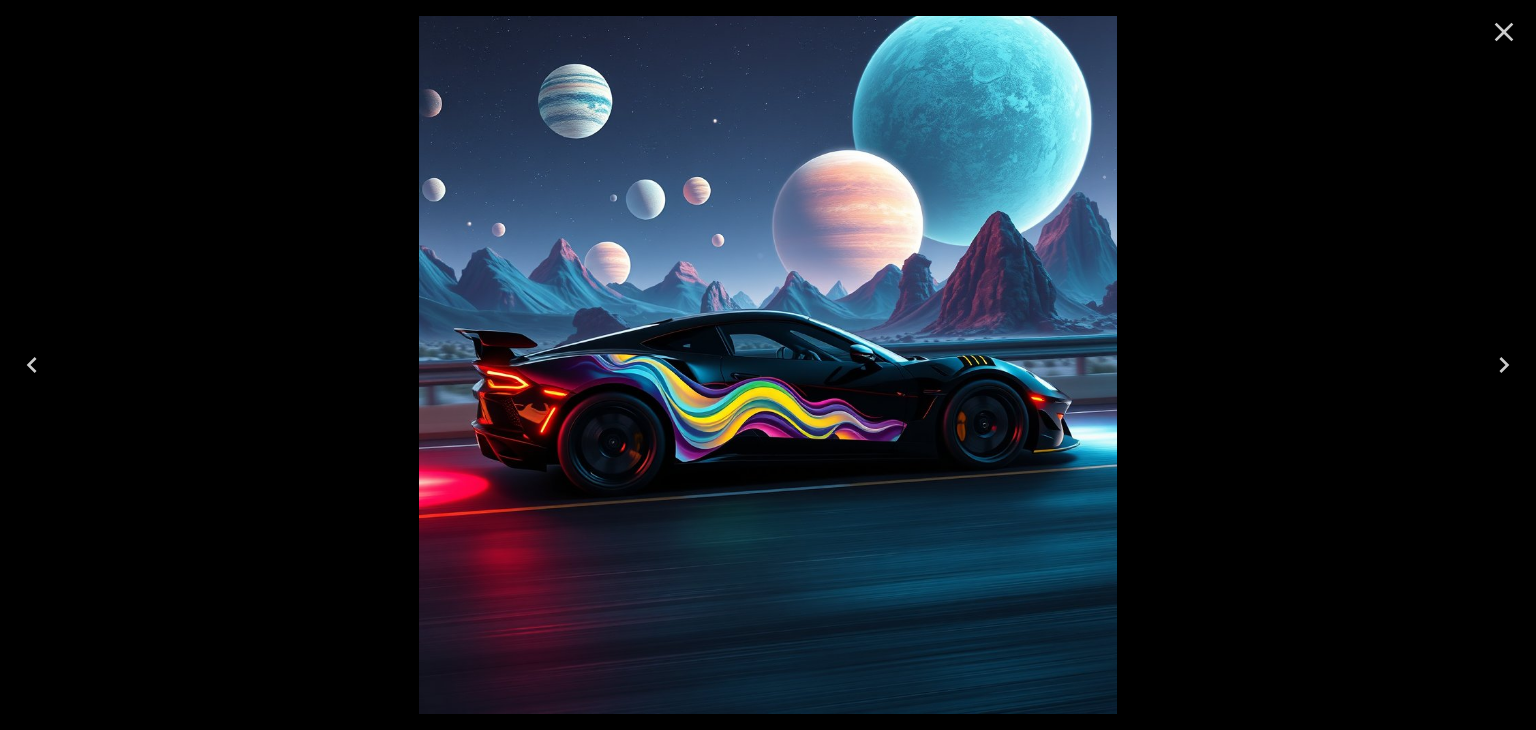 click 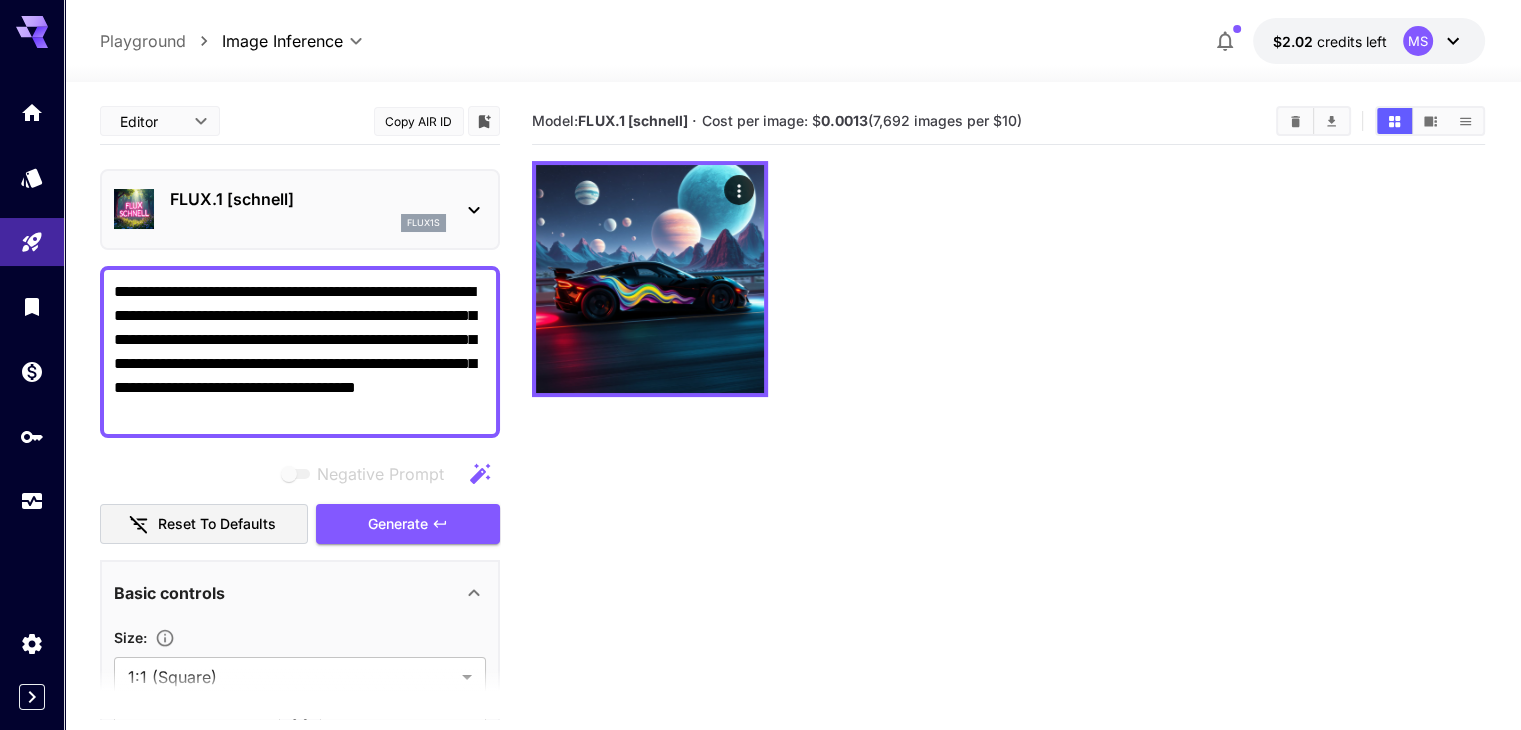 click on "**********" at bounding box center [300, 352] 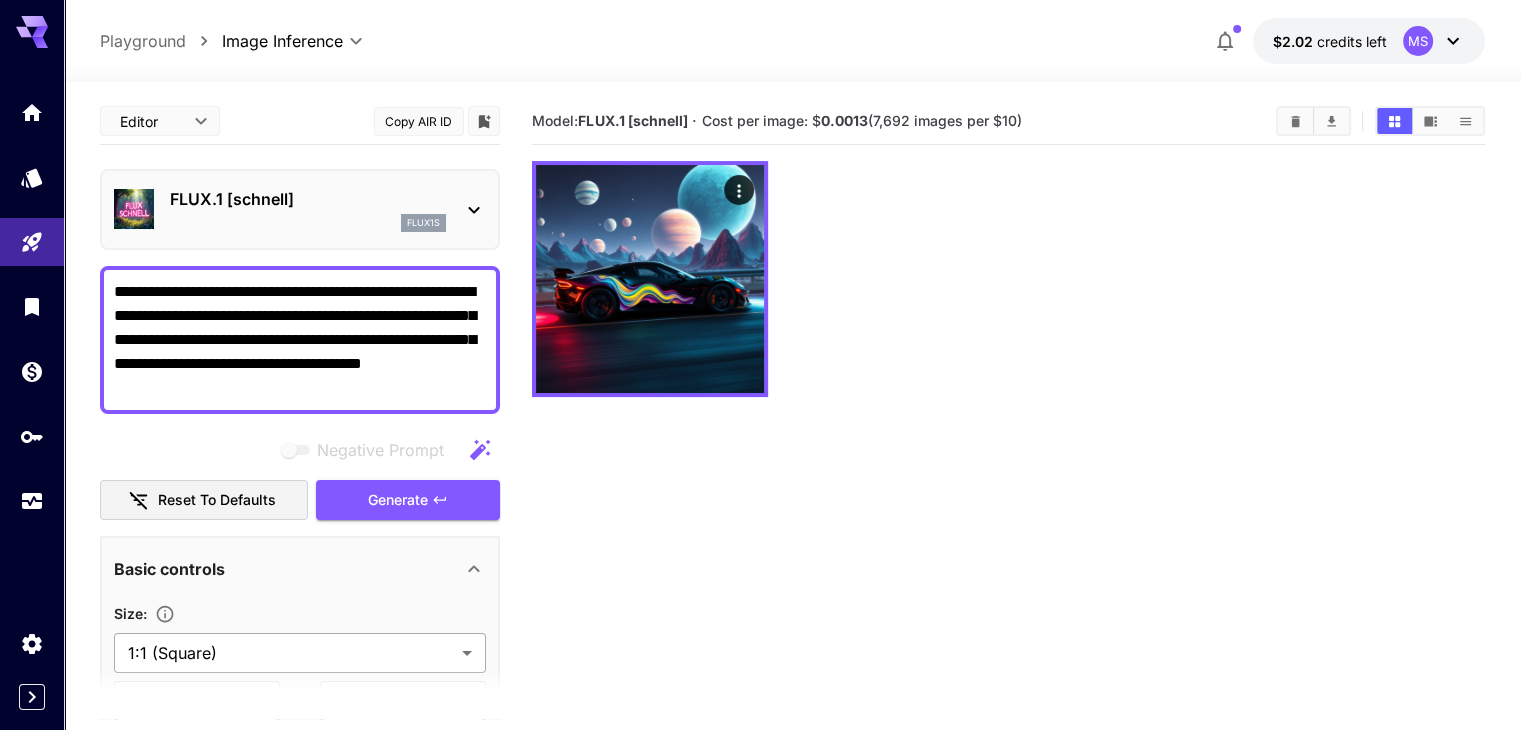 type on "**********" 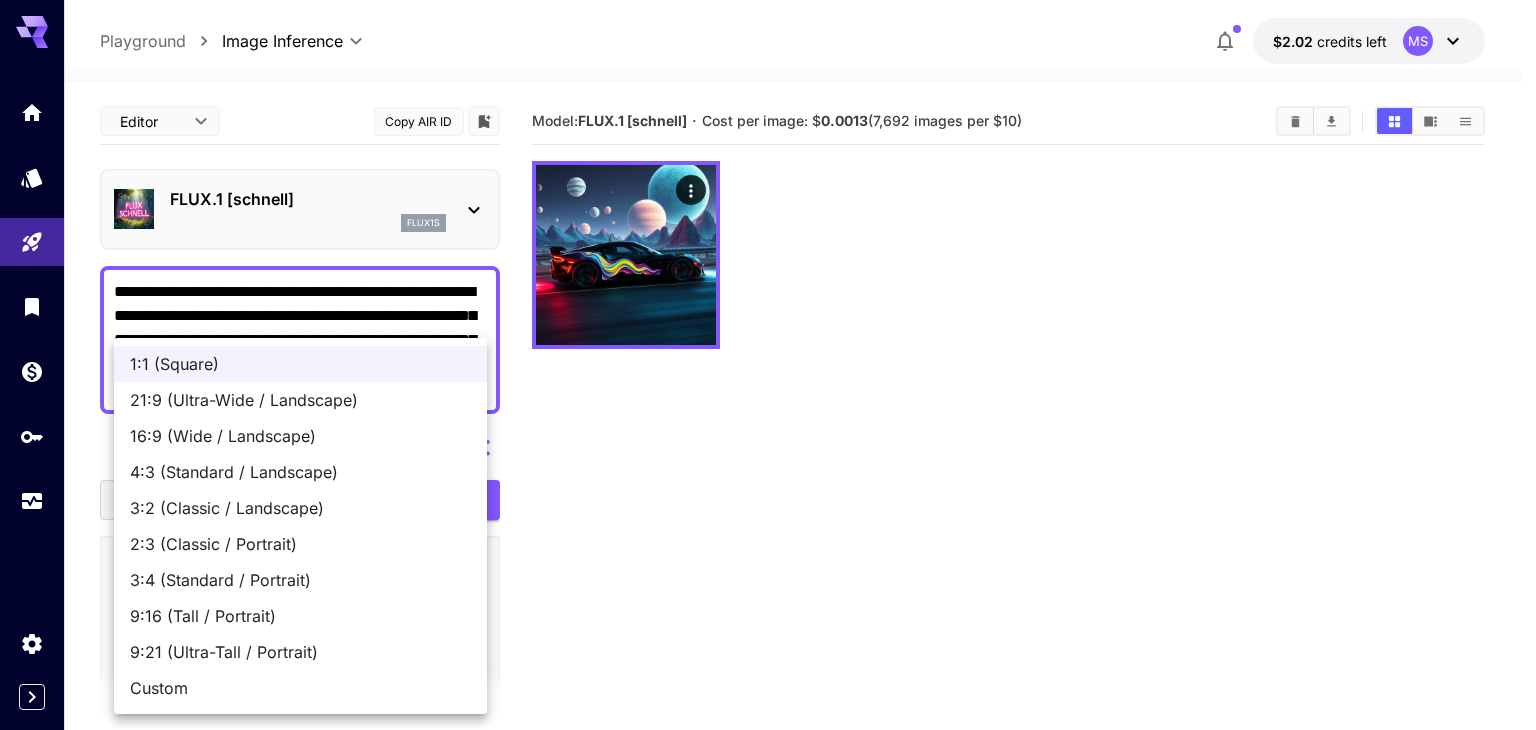 click on "**********" at bounding box center [768, 444] 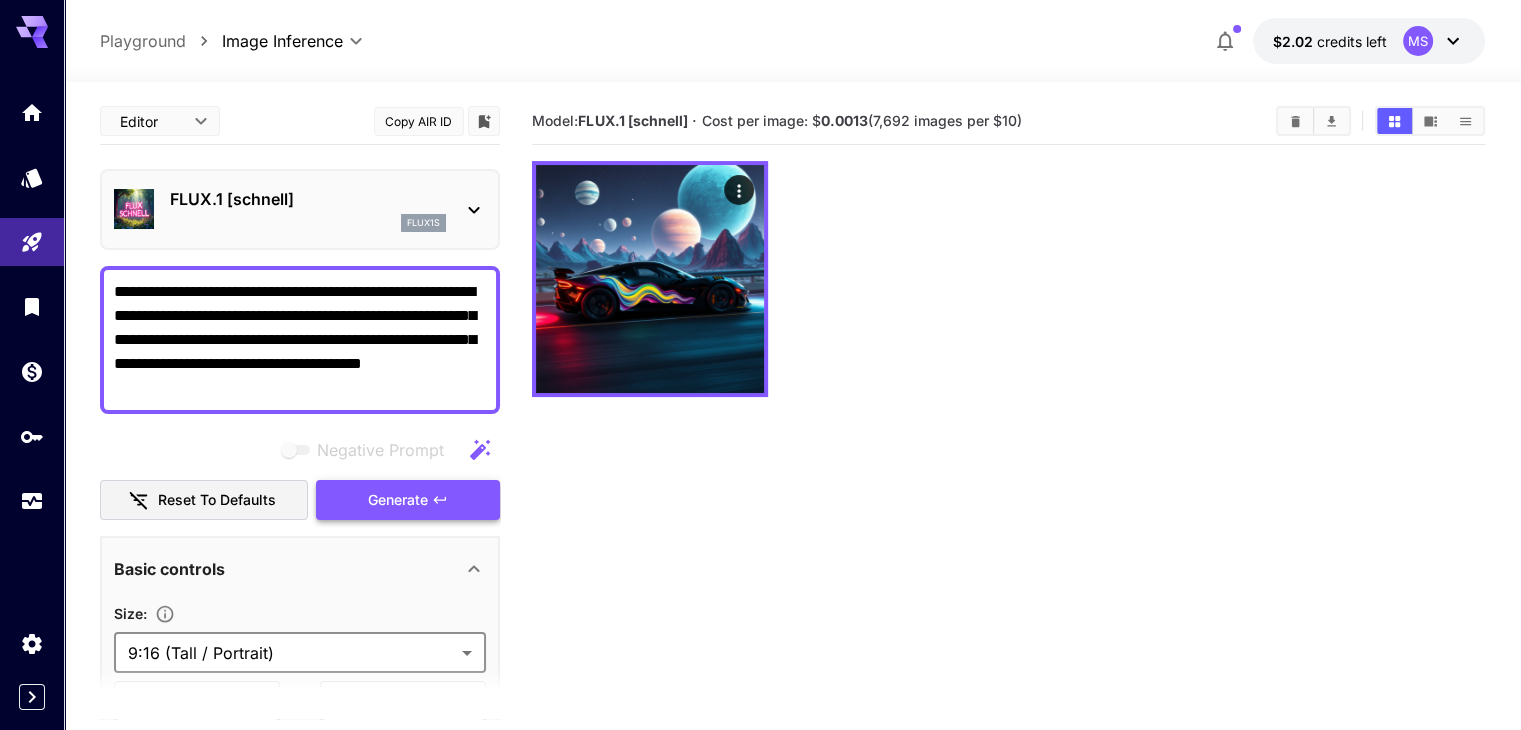 click on "Generate" at bounding box center [398, 500] 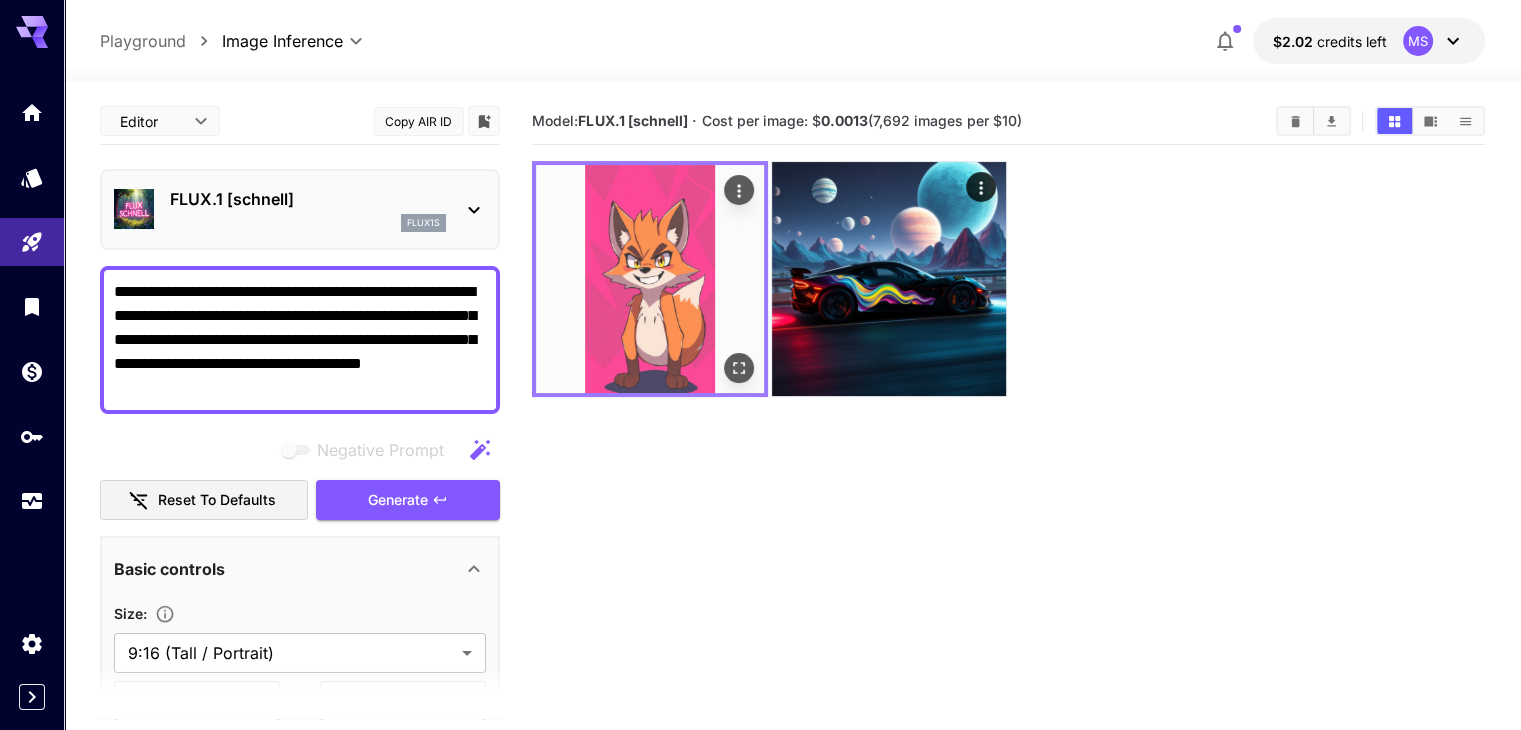 click 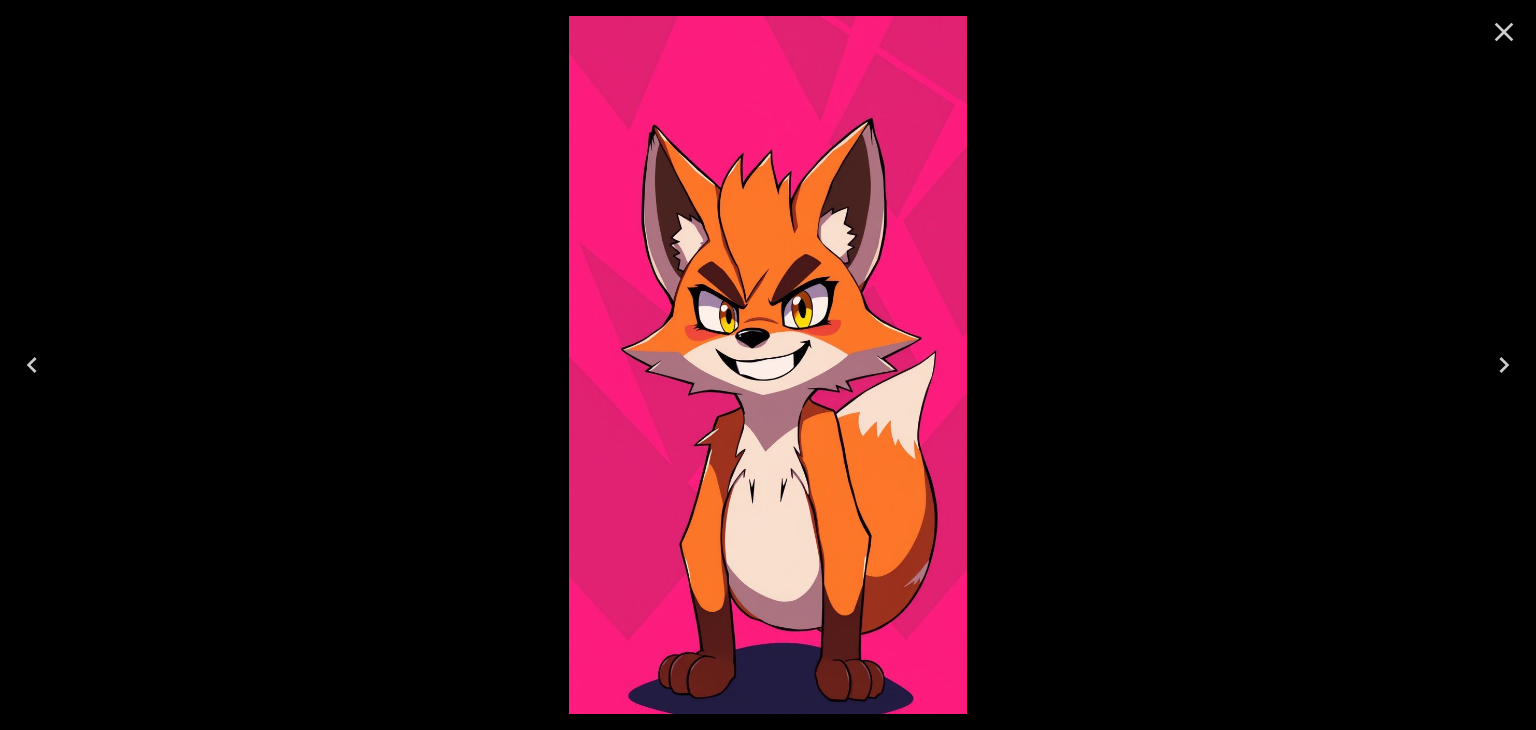 click 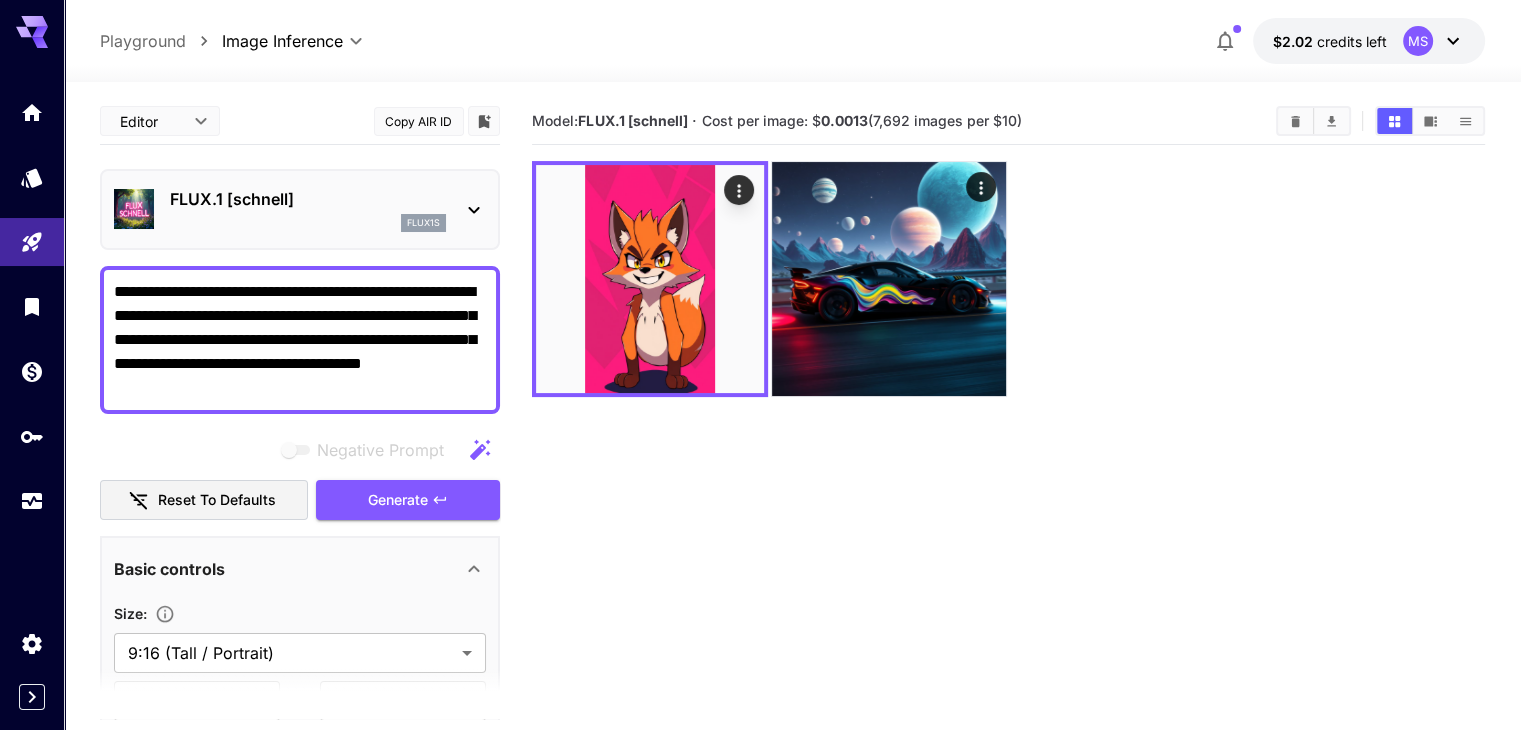 click on "**********" at bounding box center [300, 340] 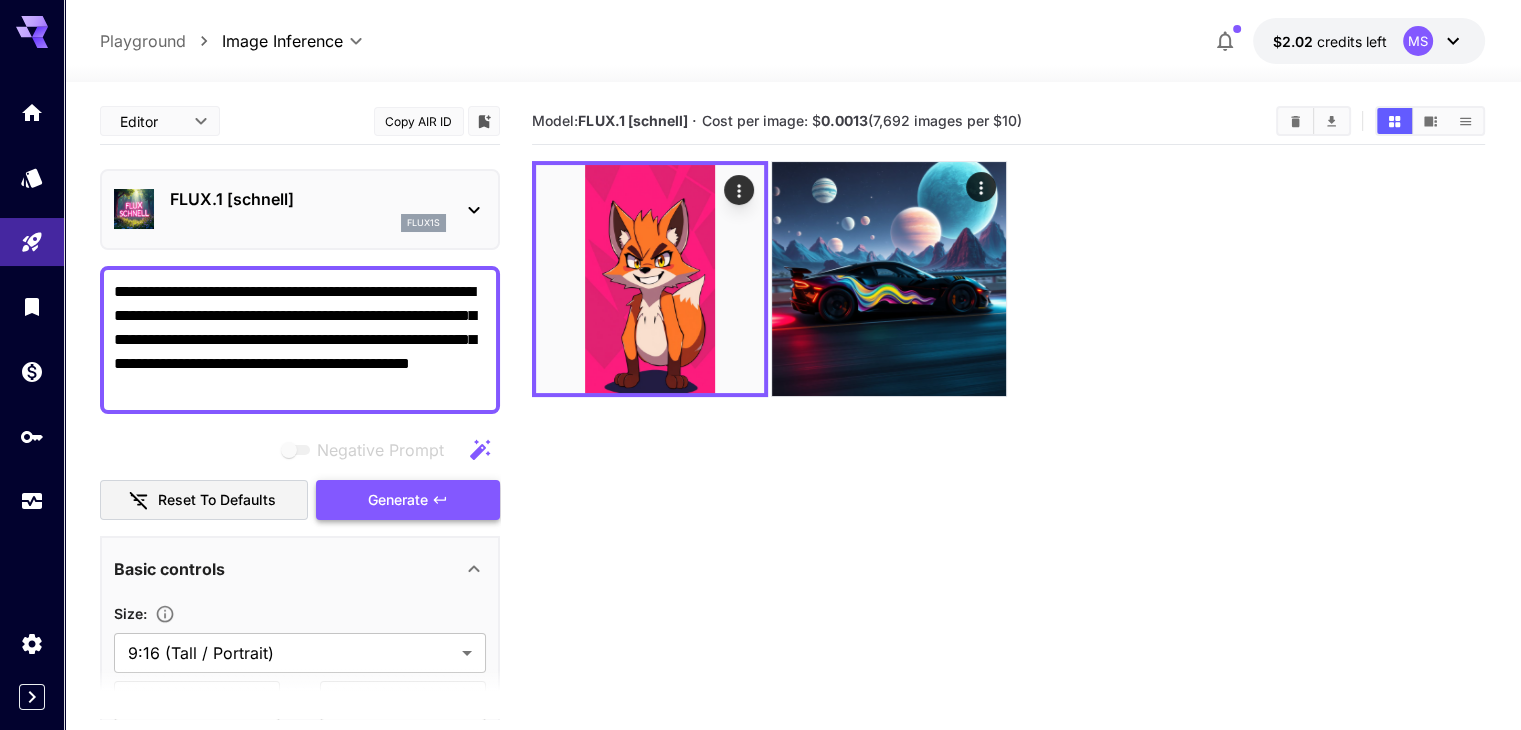 click on "Generate" at bounding box center (398, 500) 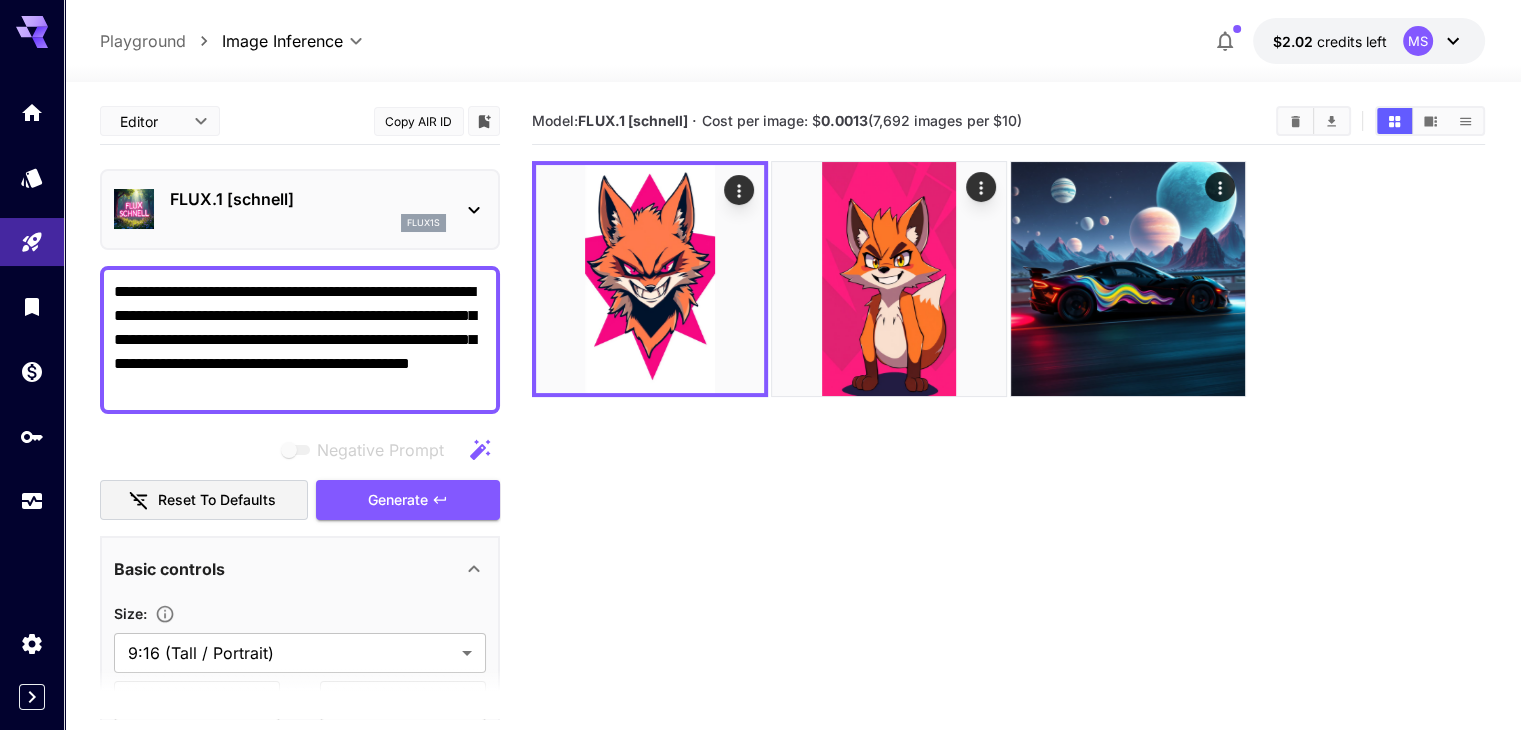 click on "**********" at bounding box center [300, 340] 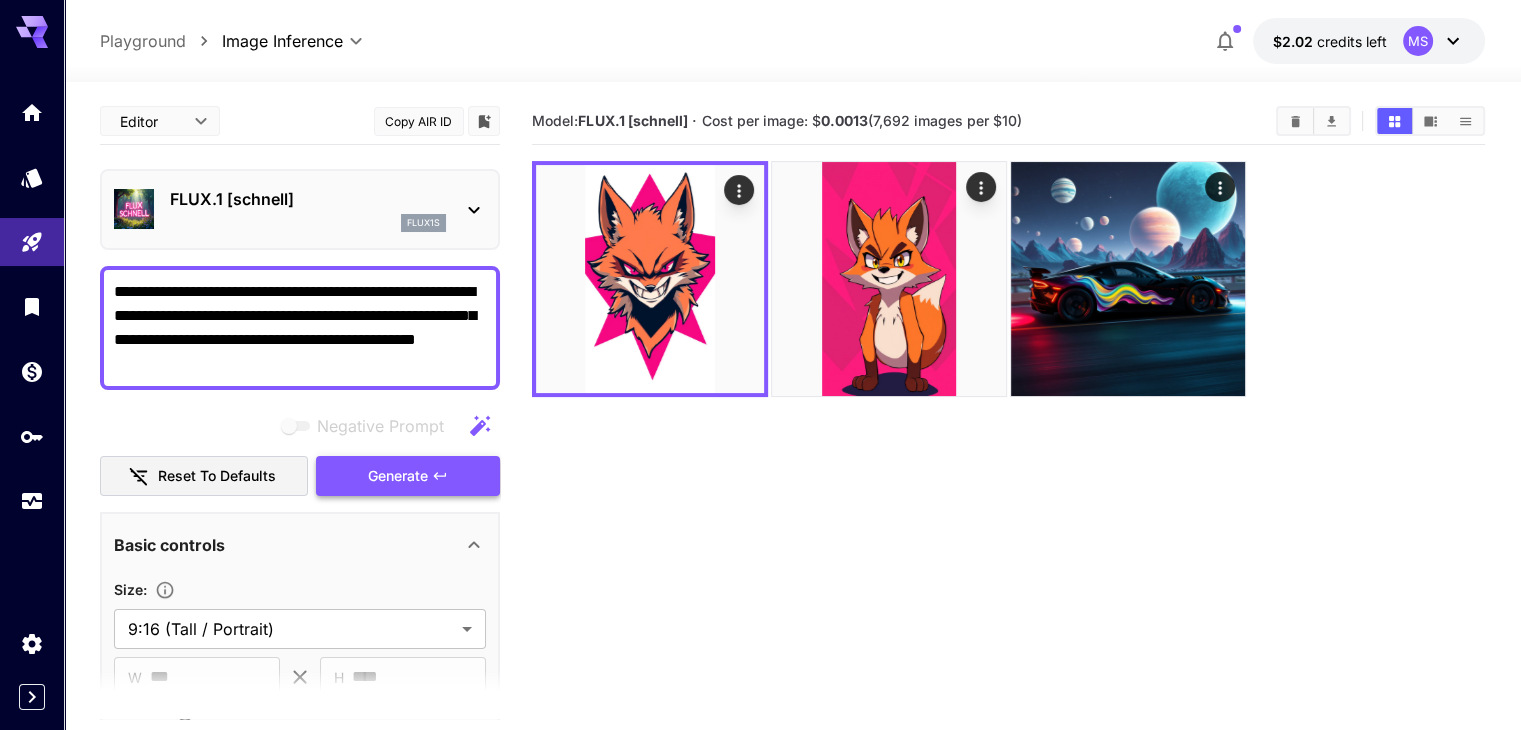 click on "Generate" at bounding box center [408, 476] 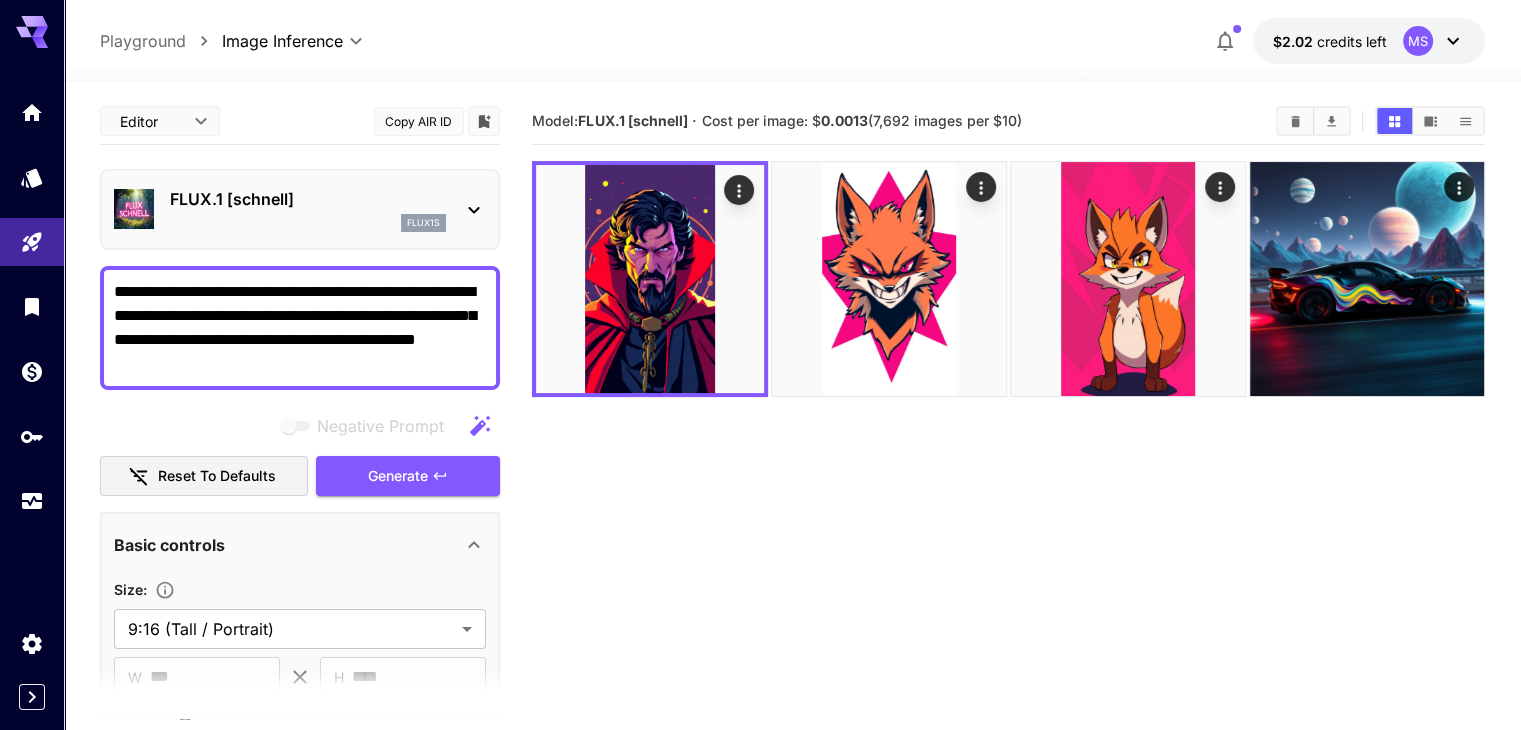 click on "**********" at bounding box center (300, 328) 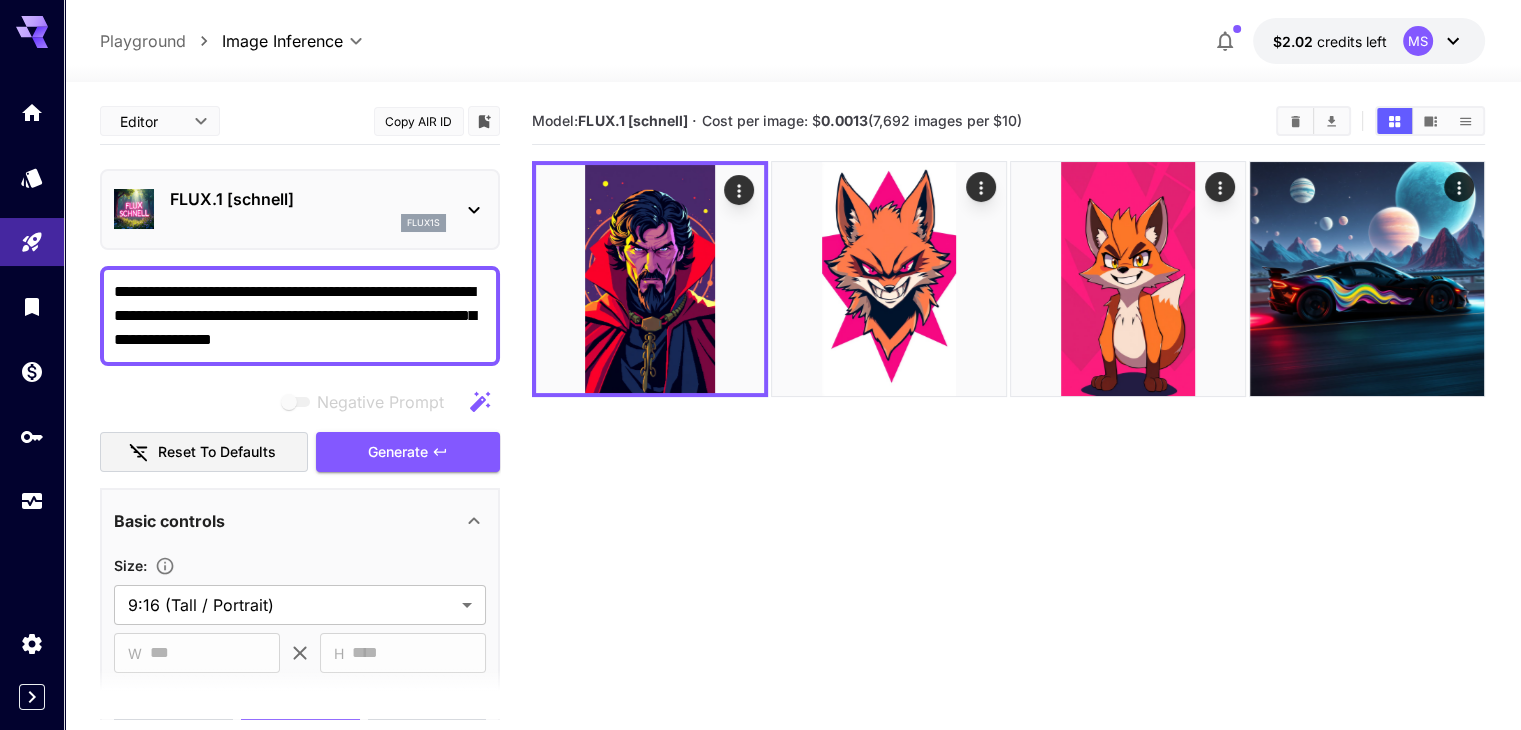click on "**********" at bounding box center (300, 642) 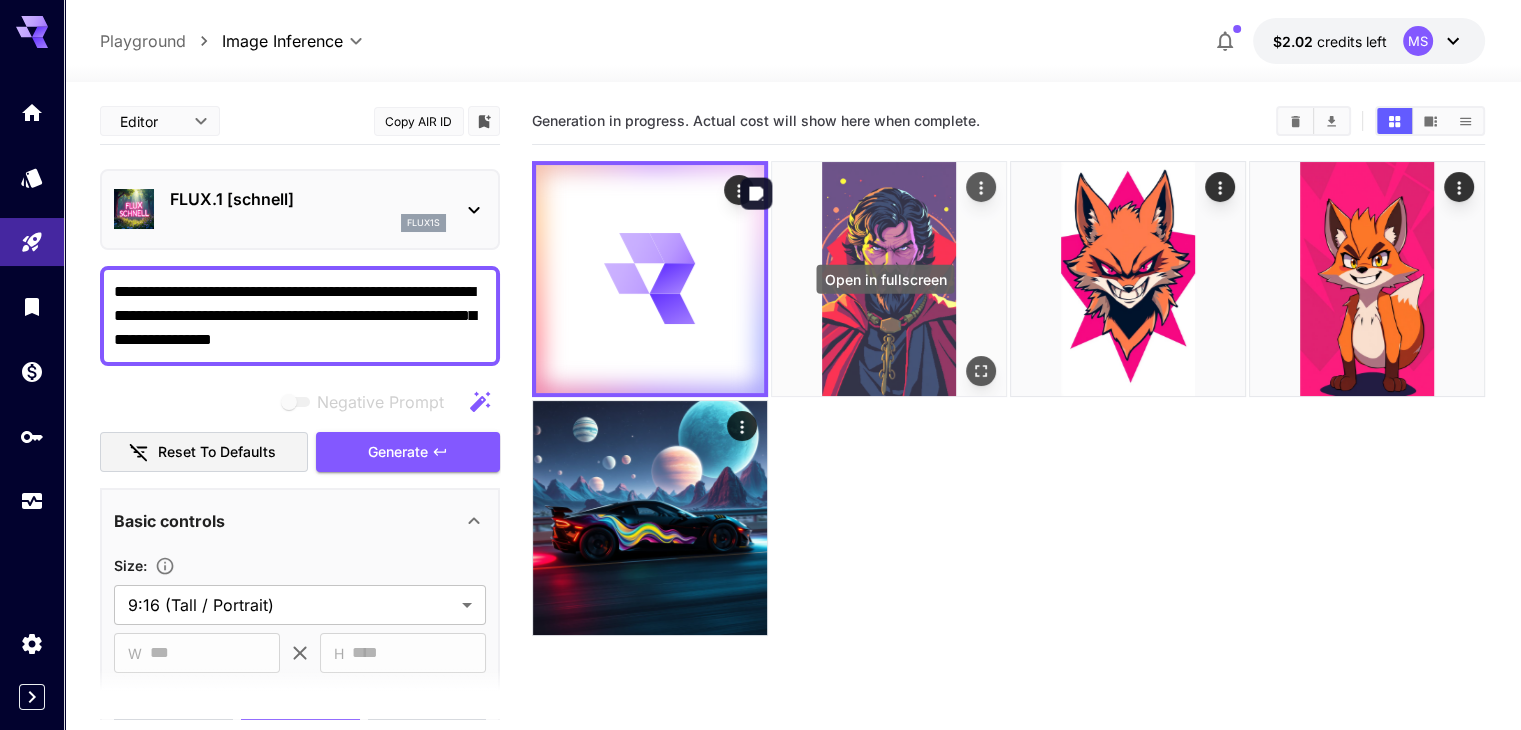 click at bounding box center [981, 371] 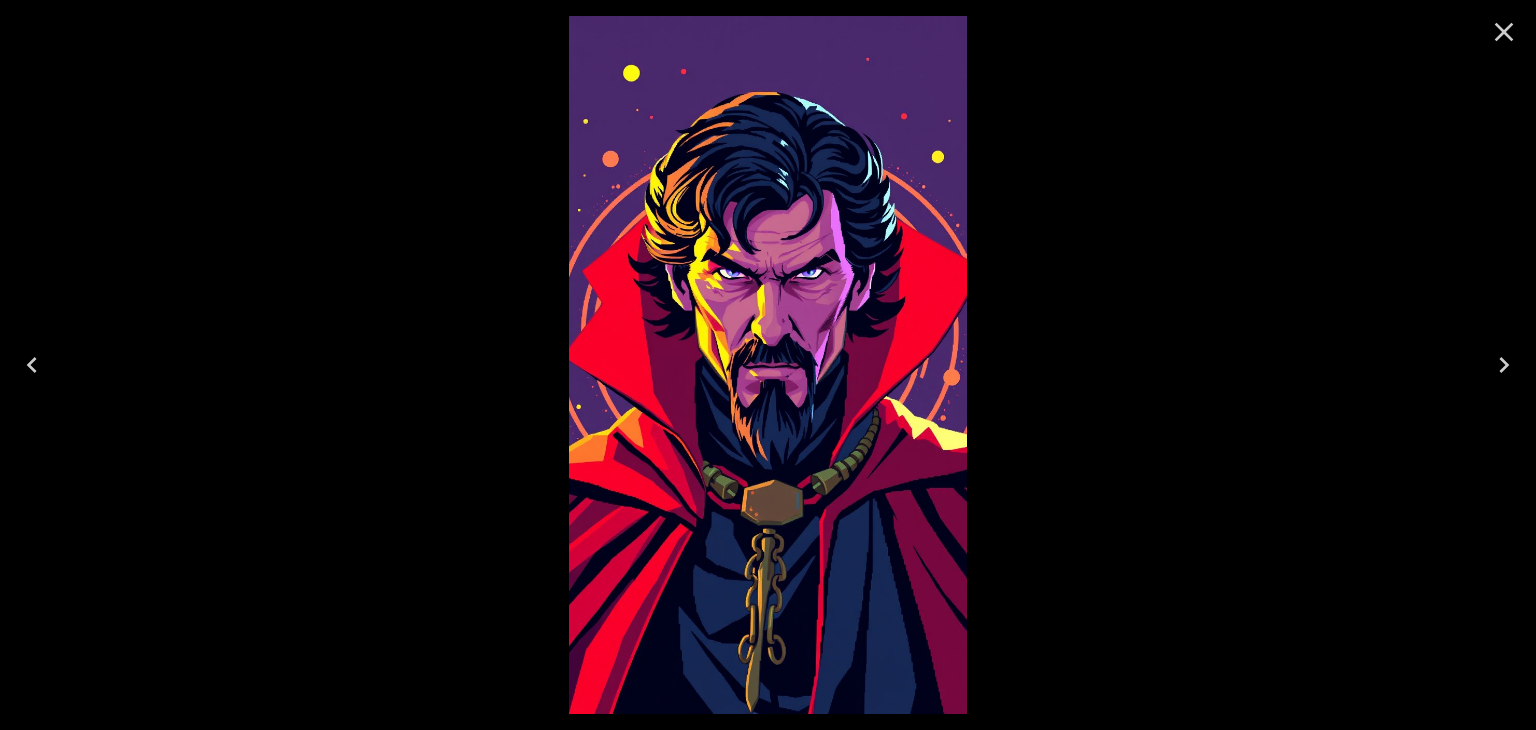 click 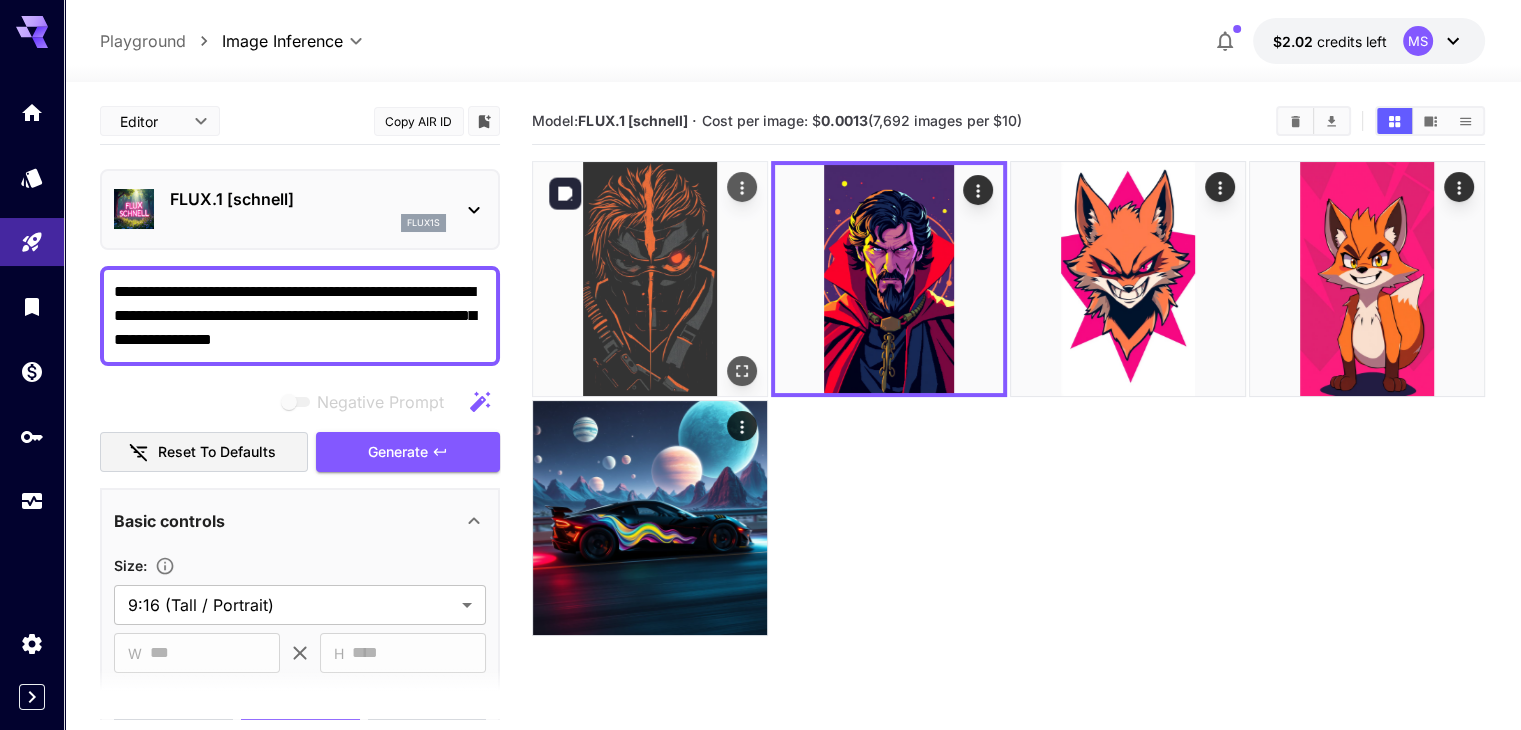 click 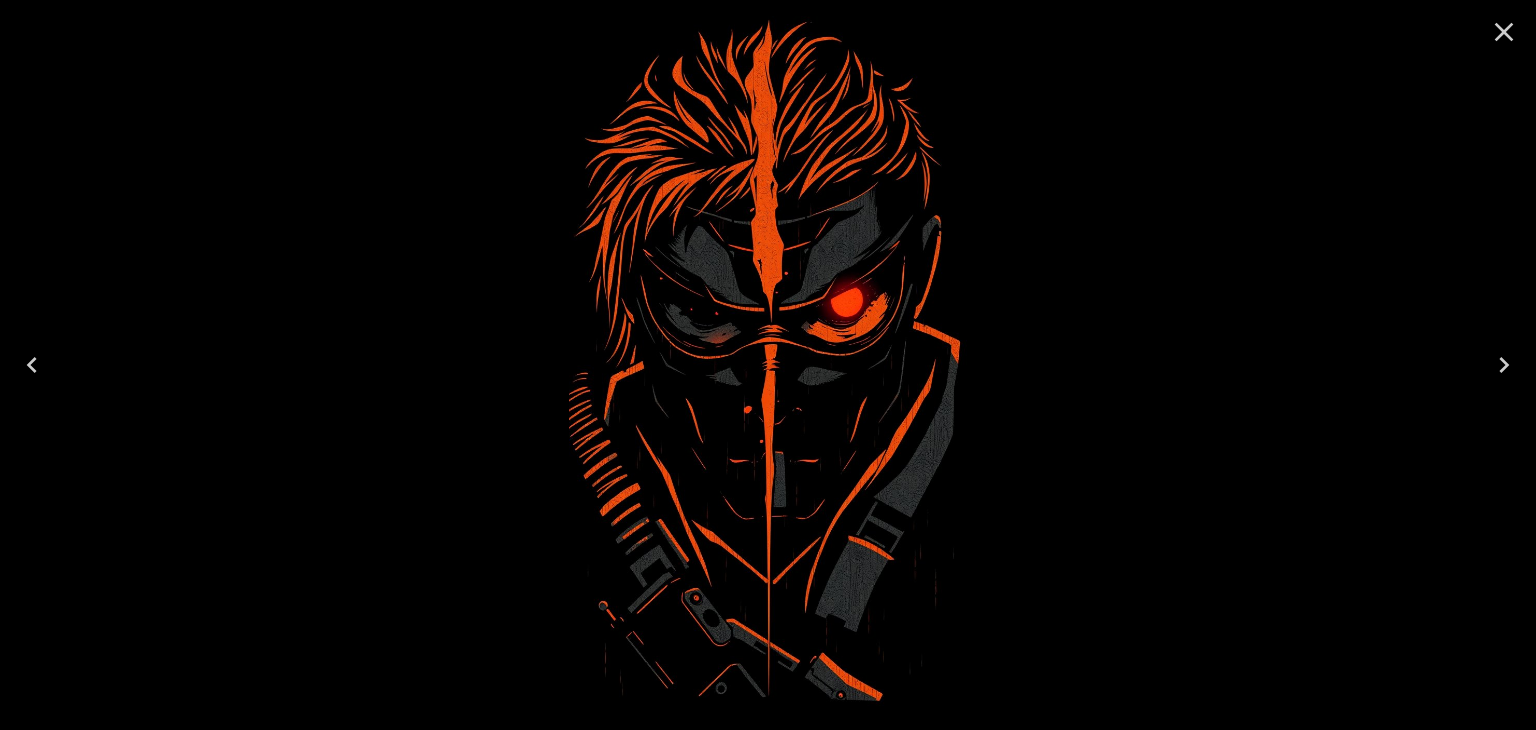 click 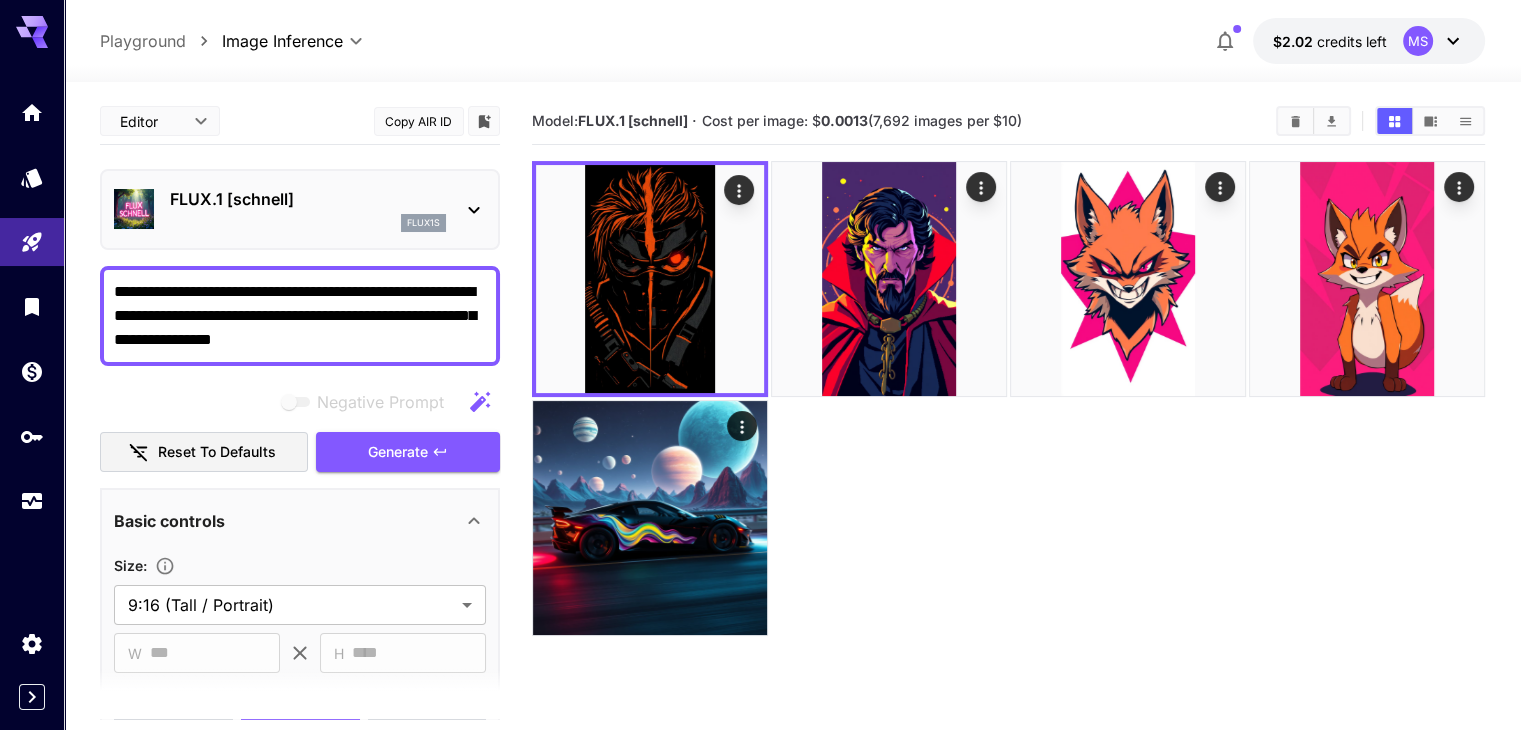 click on "**********" at bounding box center [300, 316] 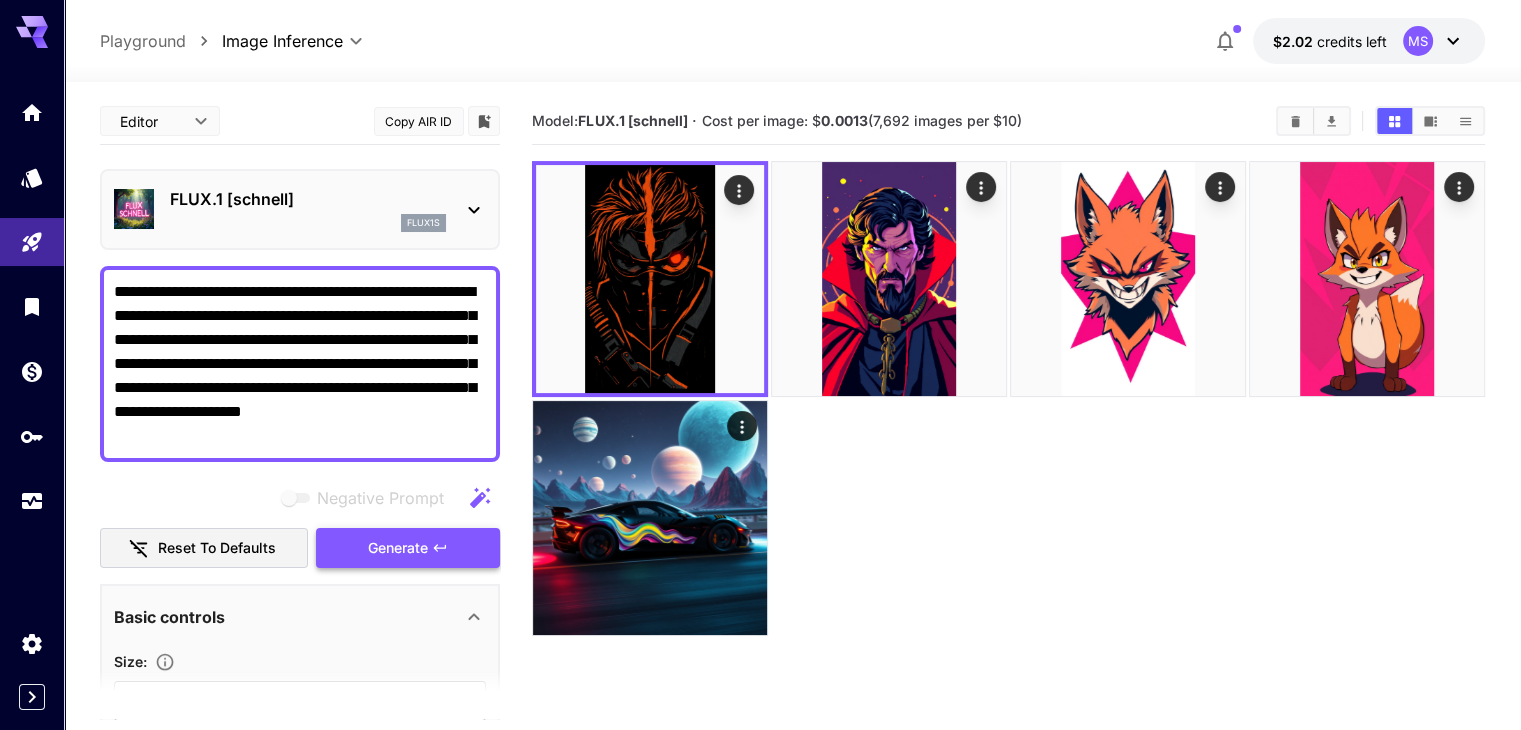 click on "Generate" at bounding box center (398, 548) 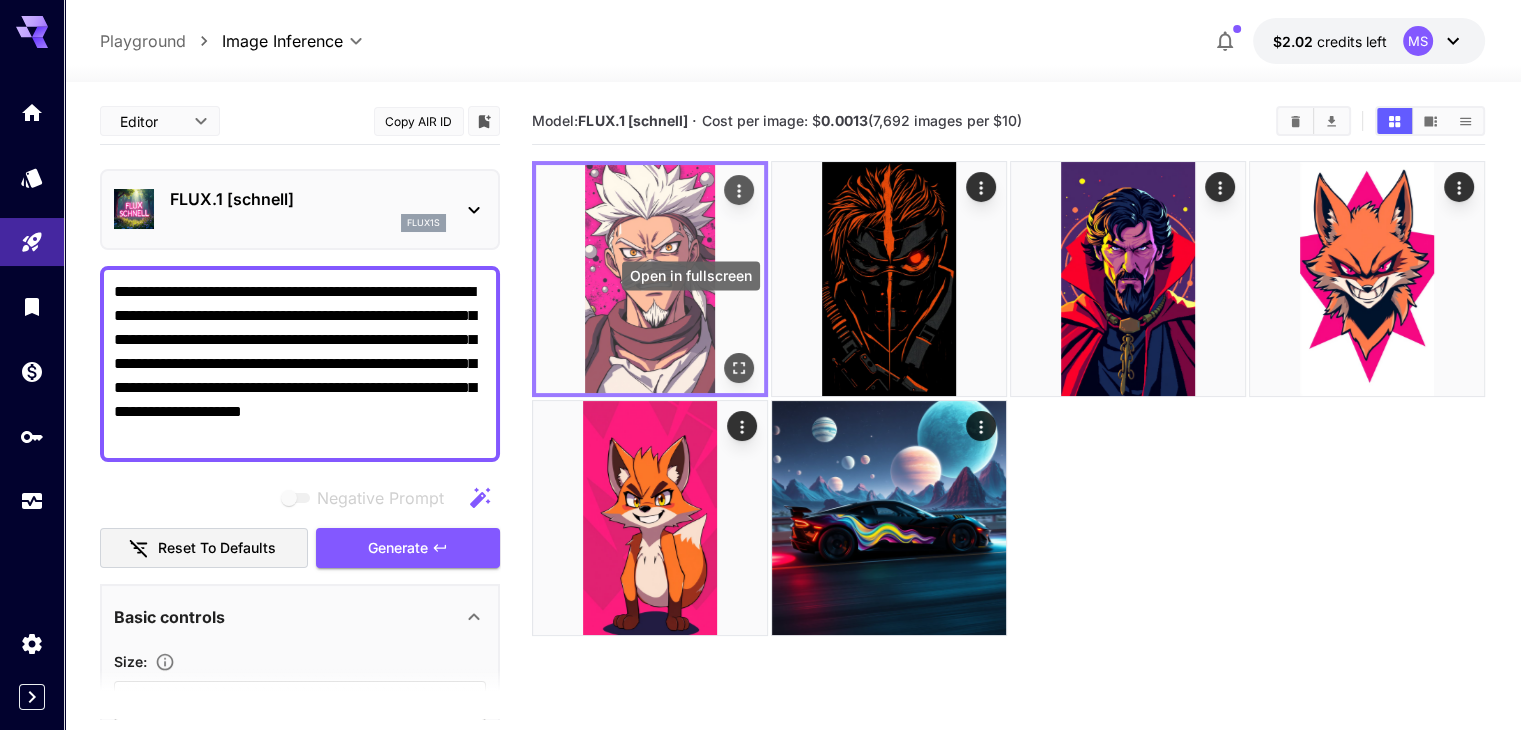click 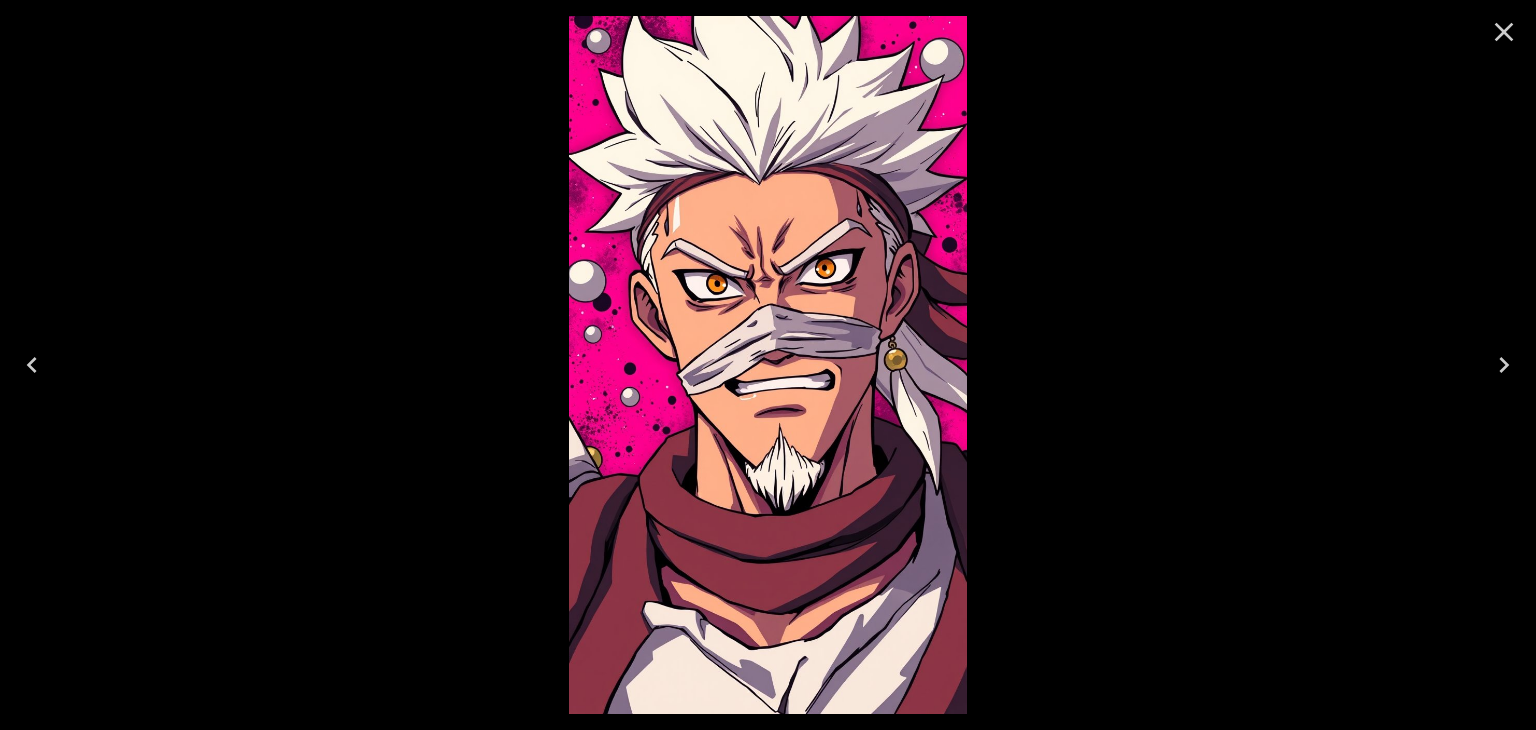 click 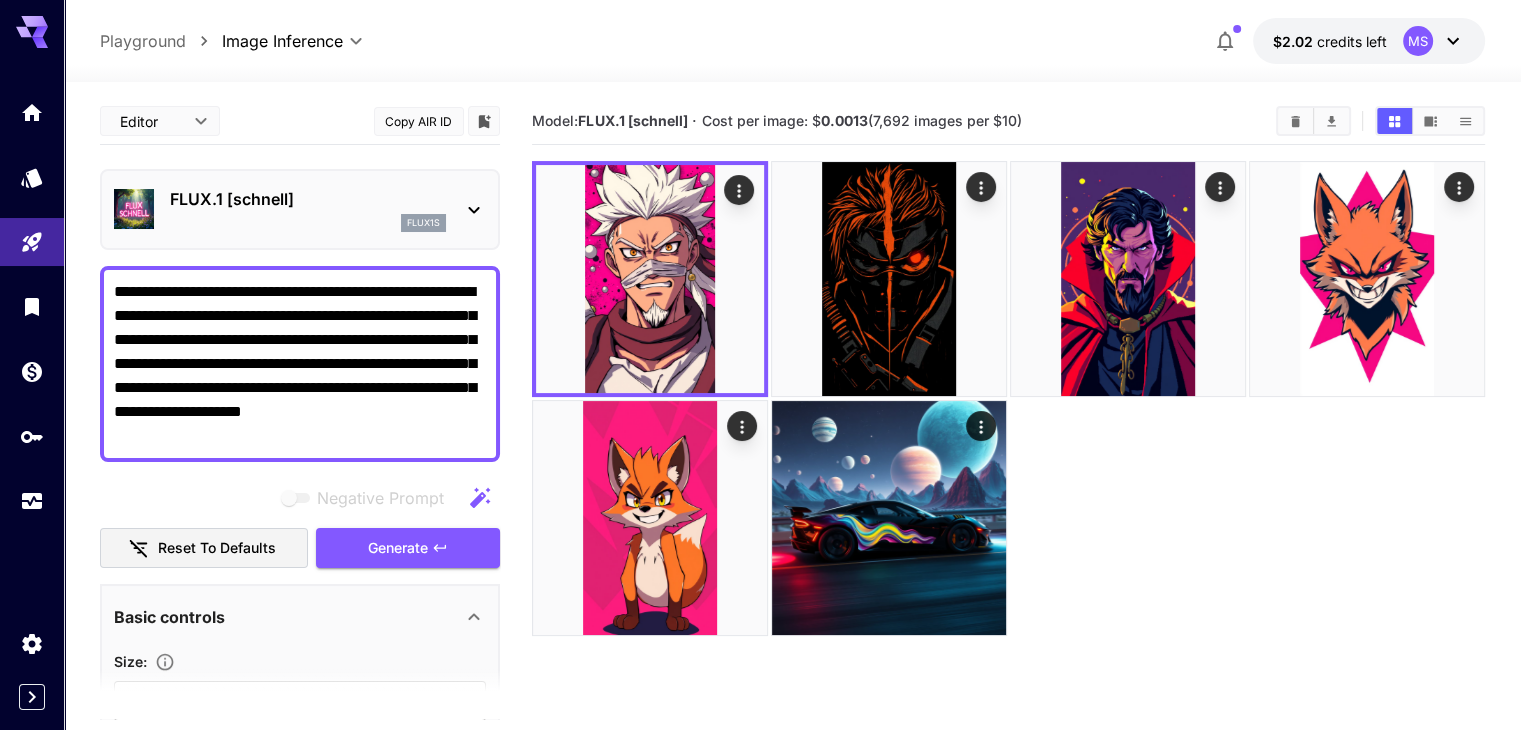 click on "**********" at bounding box center [300, 364] 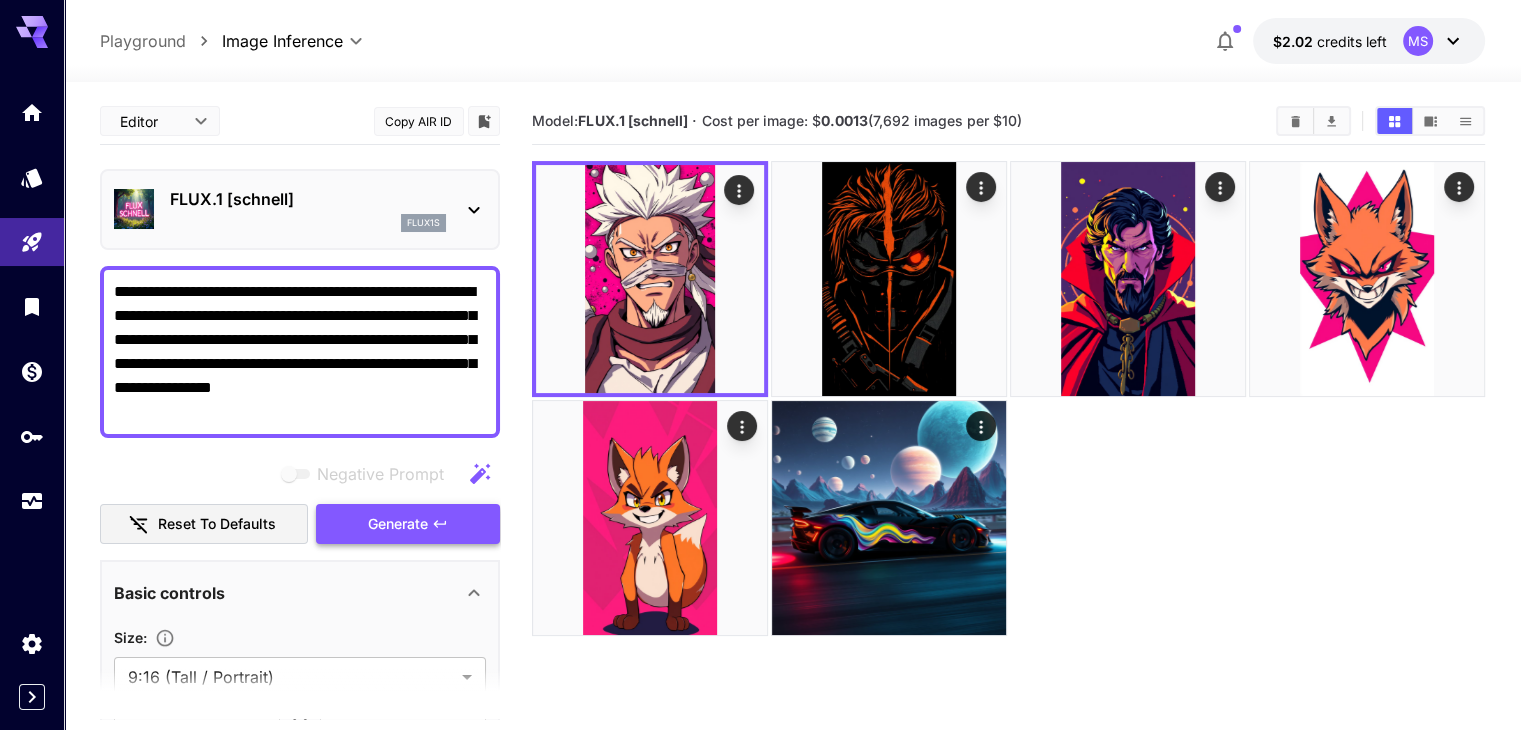 click on "Generate" at bounding box center (398, 524) 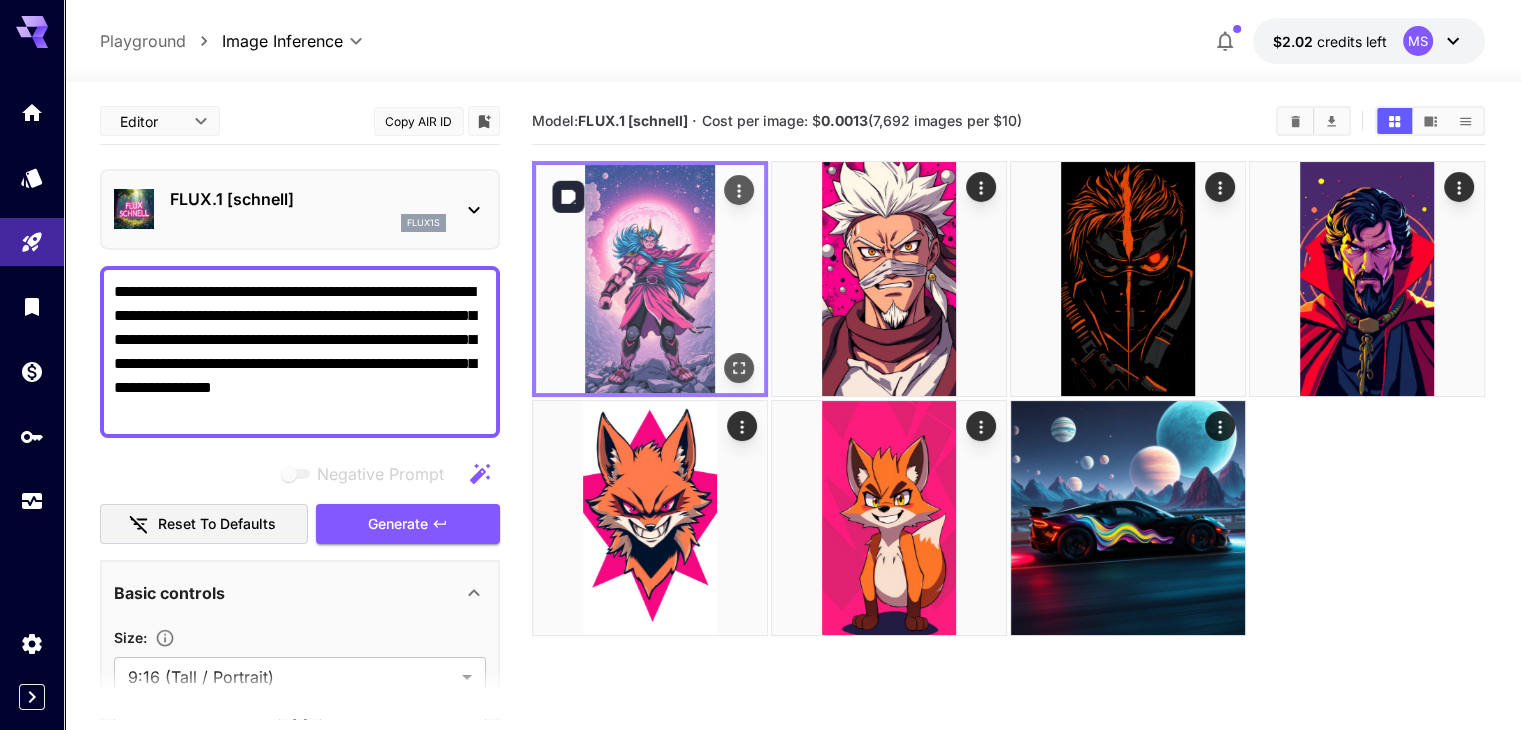 click at bounding box center (739, 368) 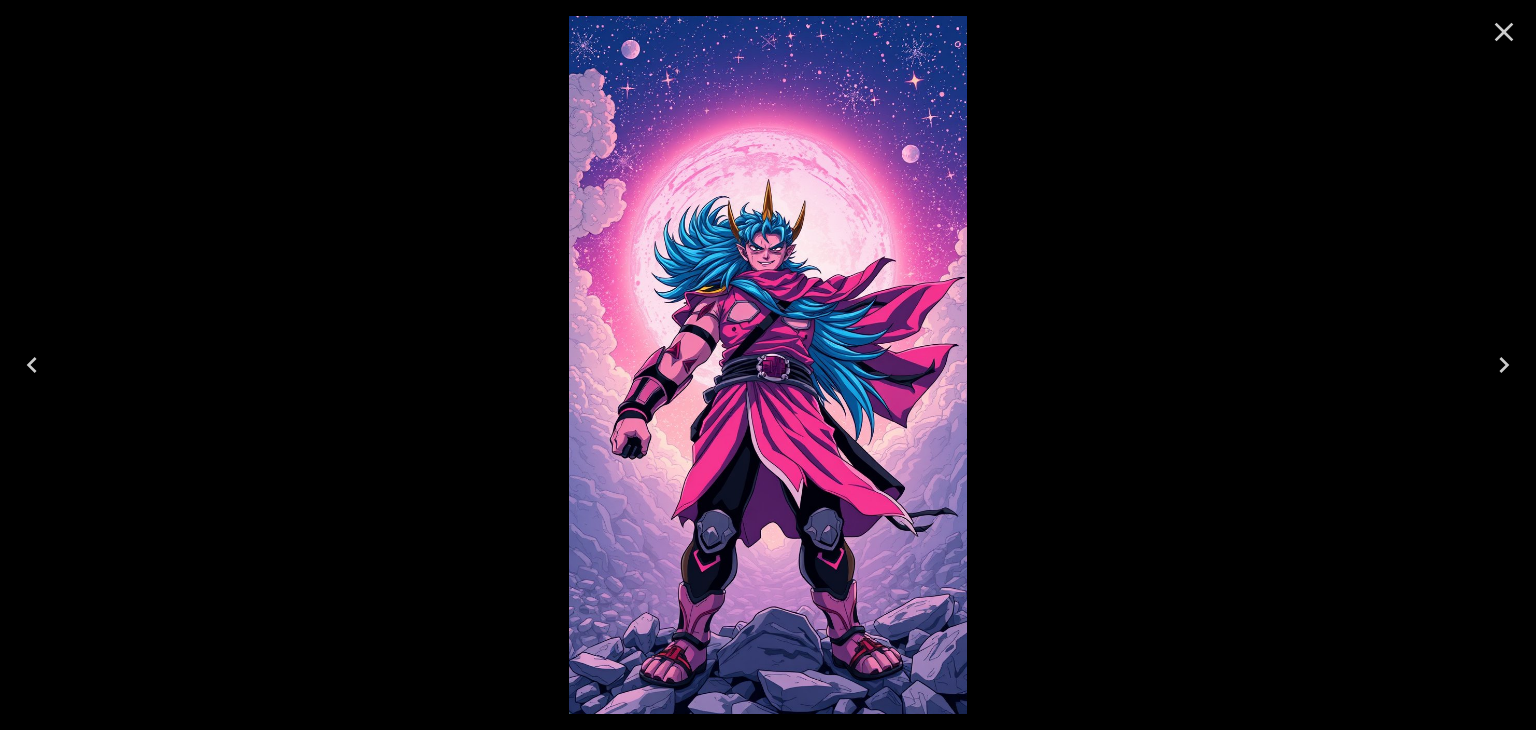 click 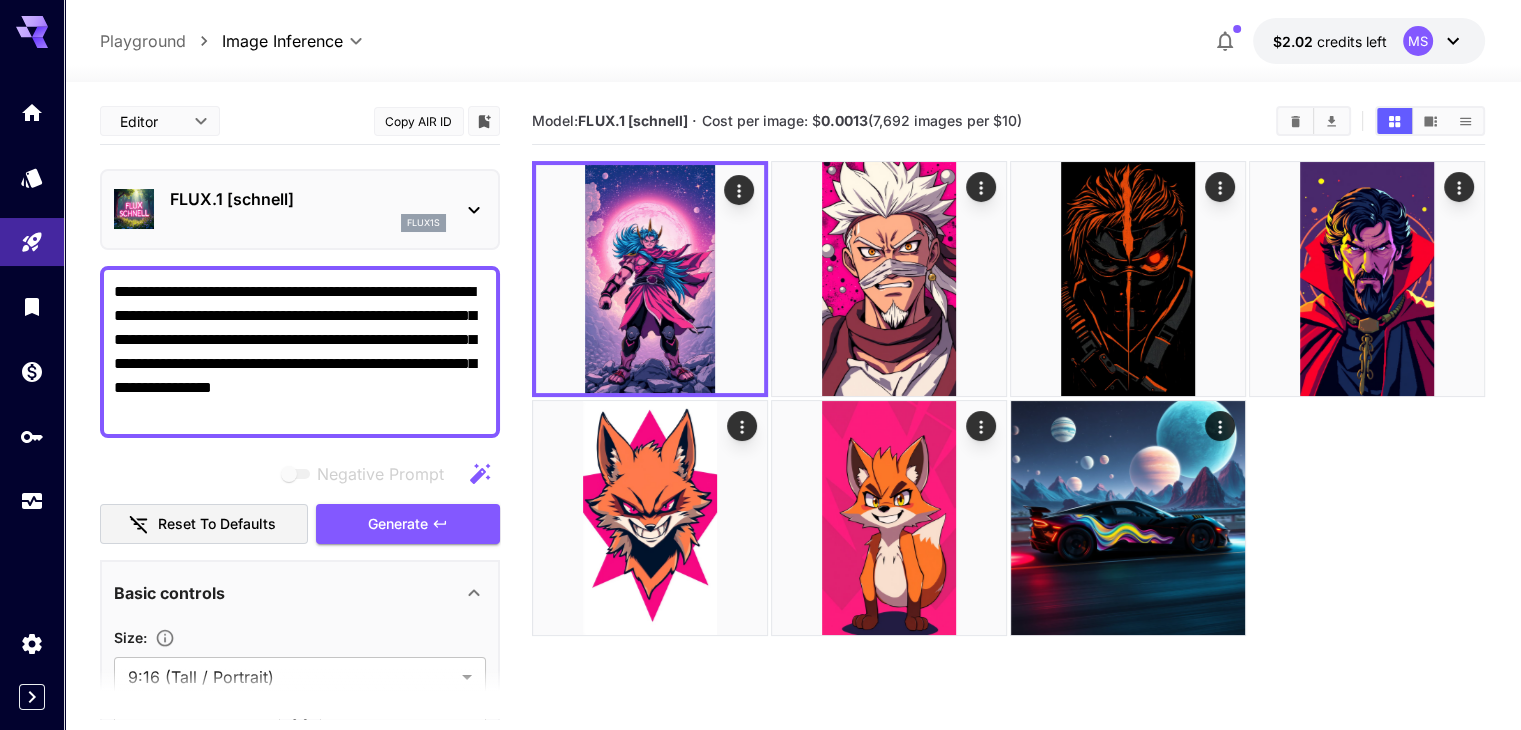 click on "**********" at bounding box center [300, 352] 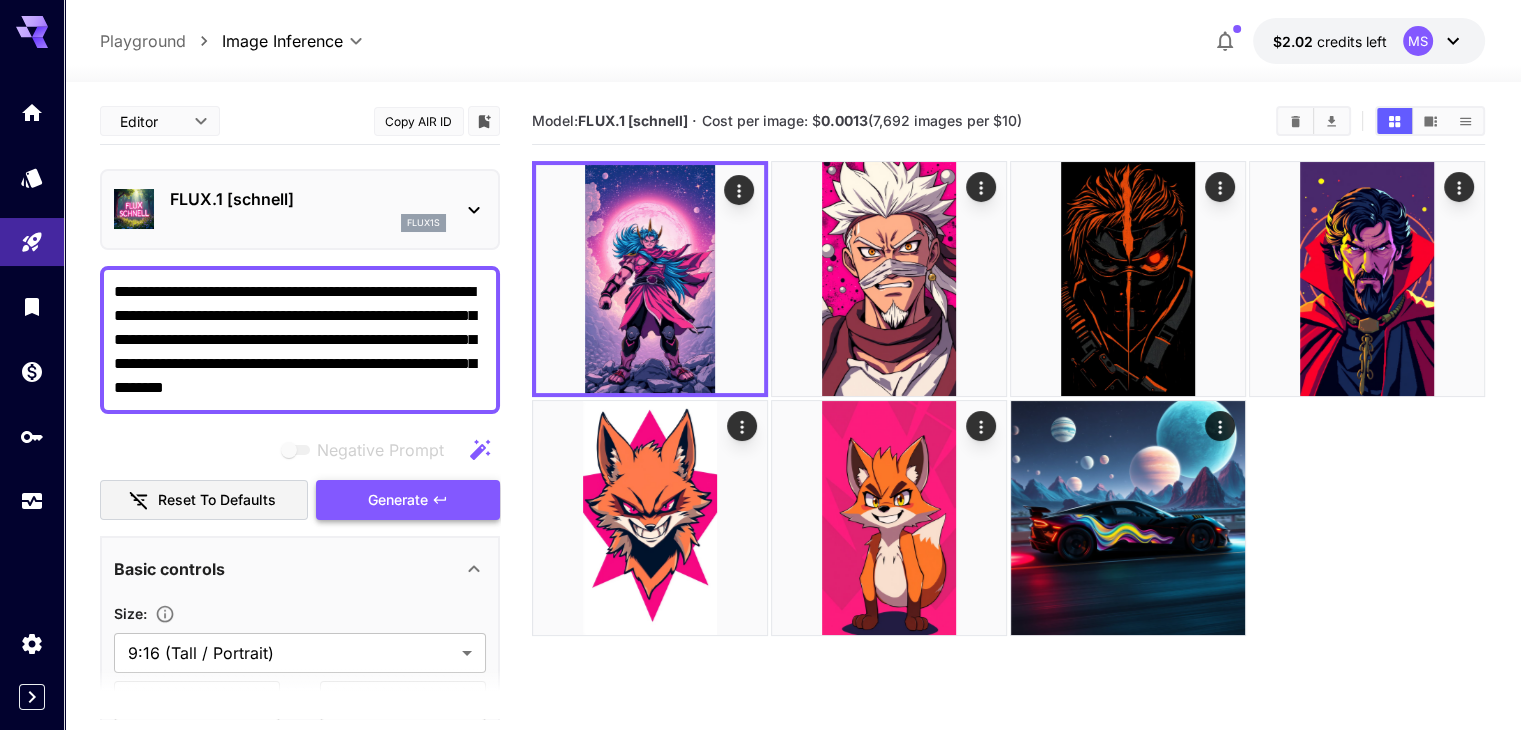 click on "Generate" at bounding box center [408, 500] 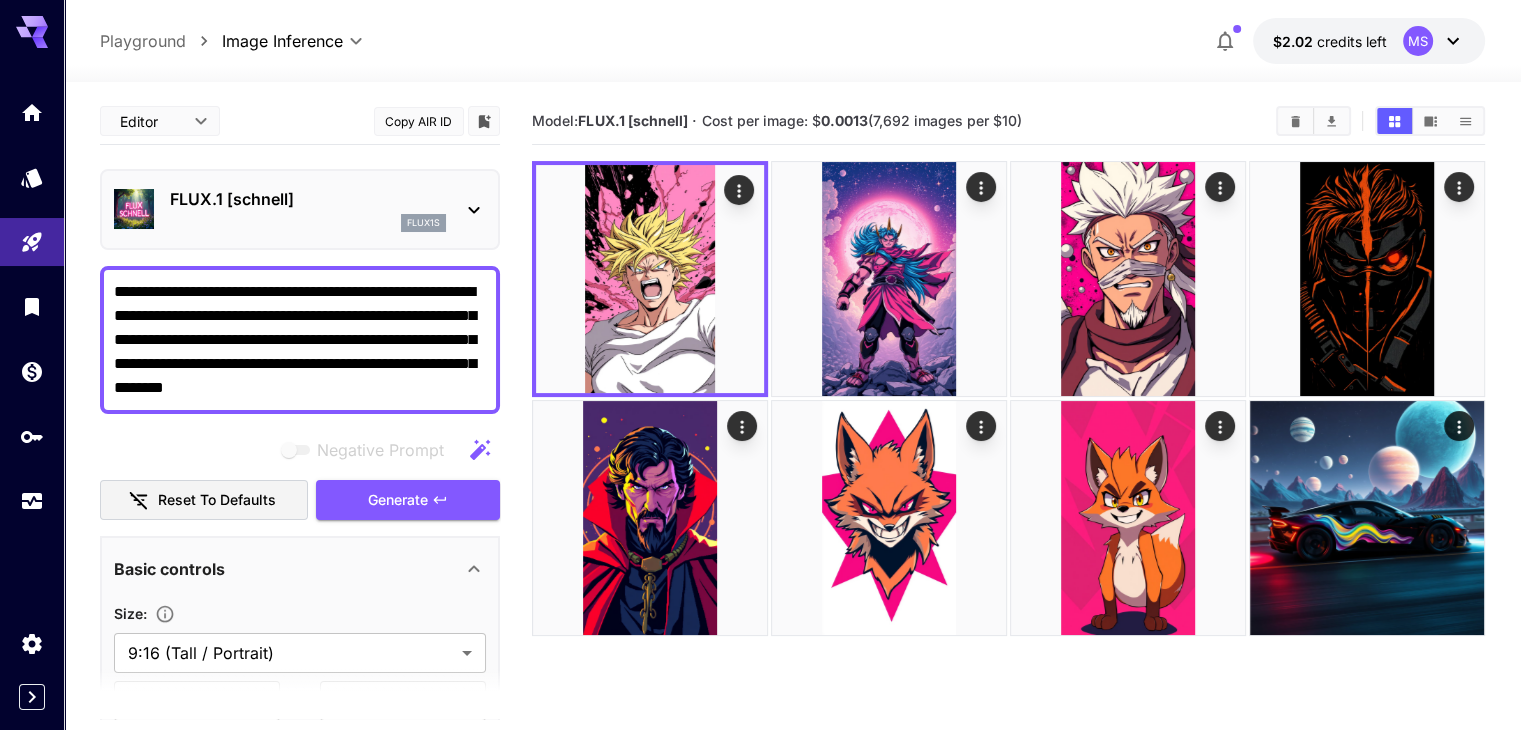 click on "**********" at bounding box center (300, 340) 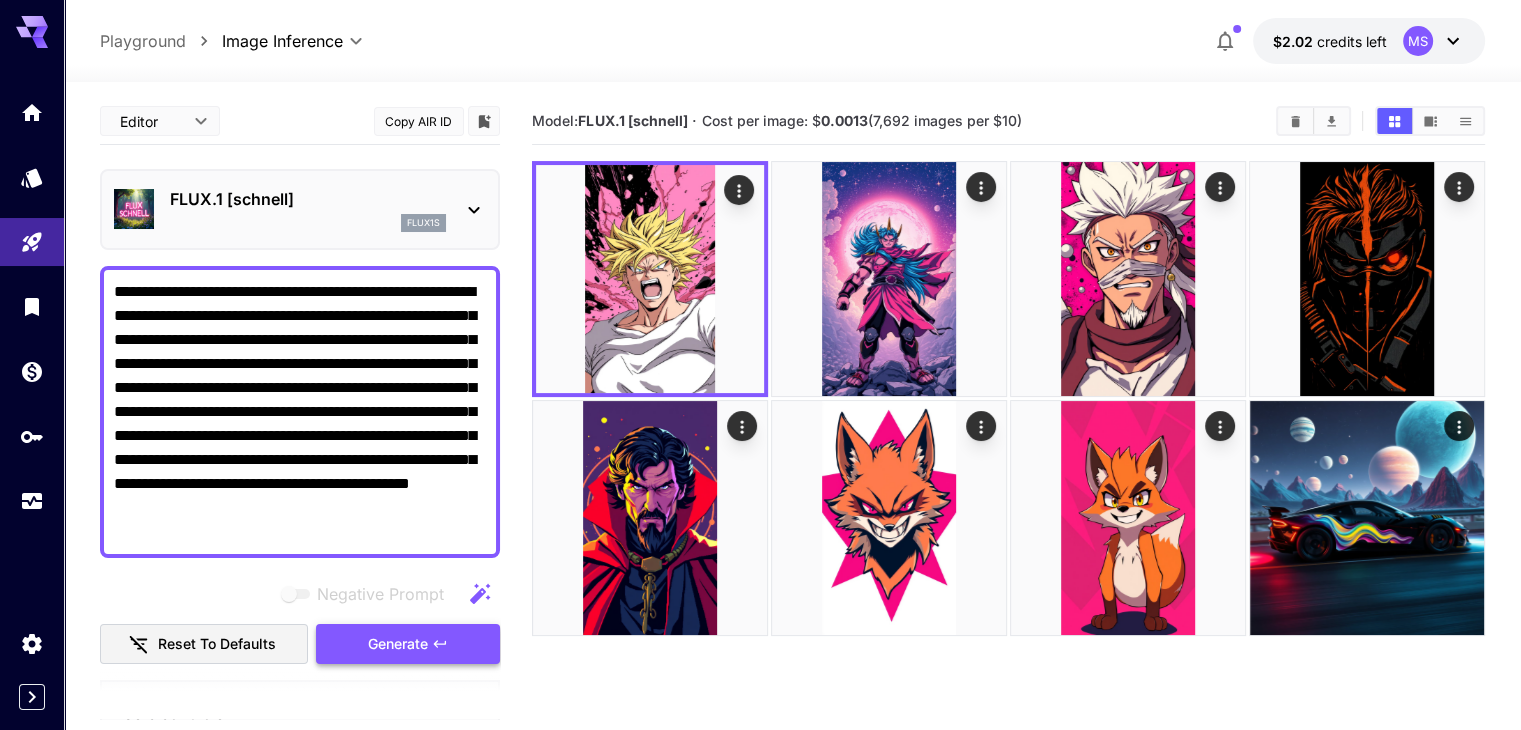 type on "**********" 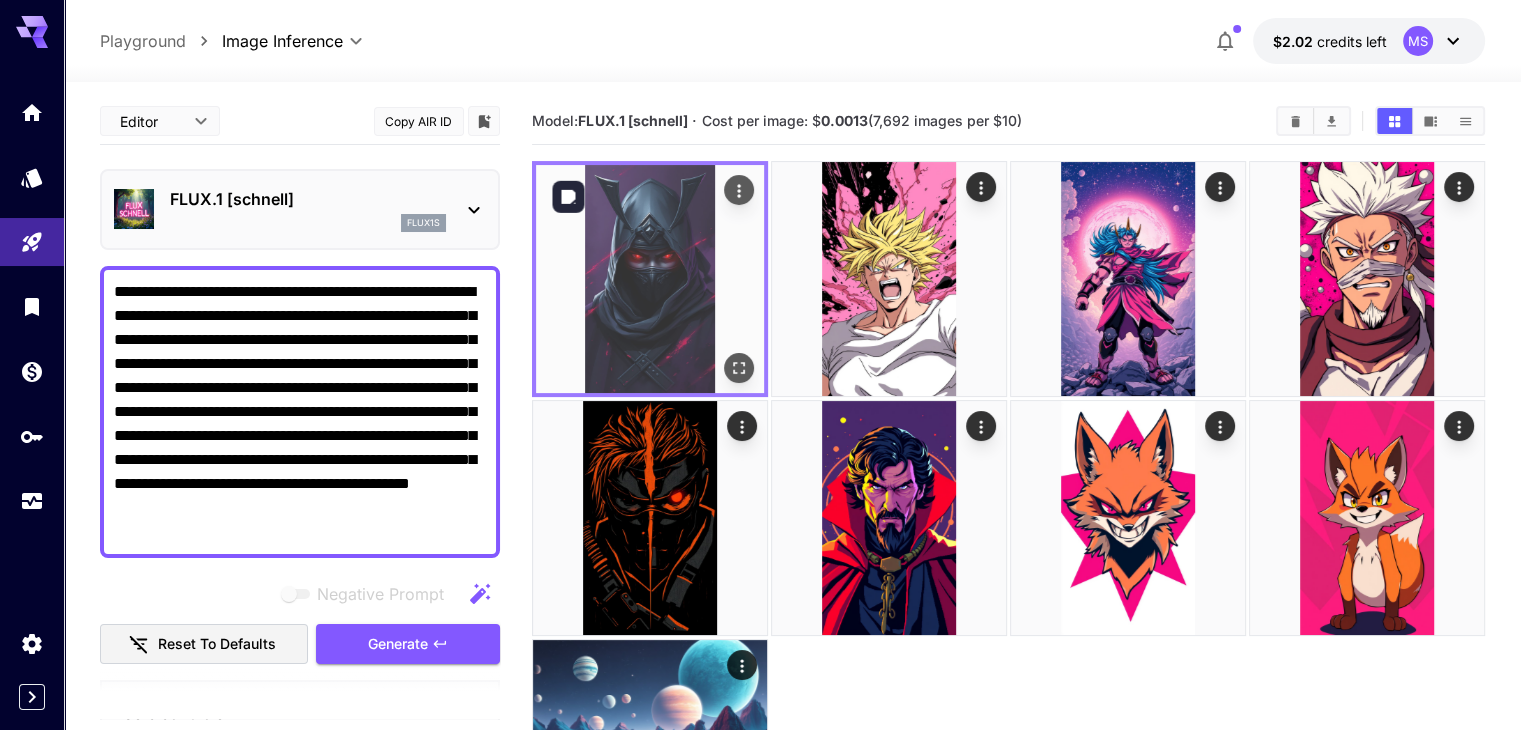 click at bounding box center (650, 279) 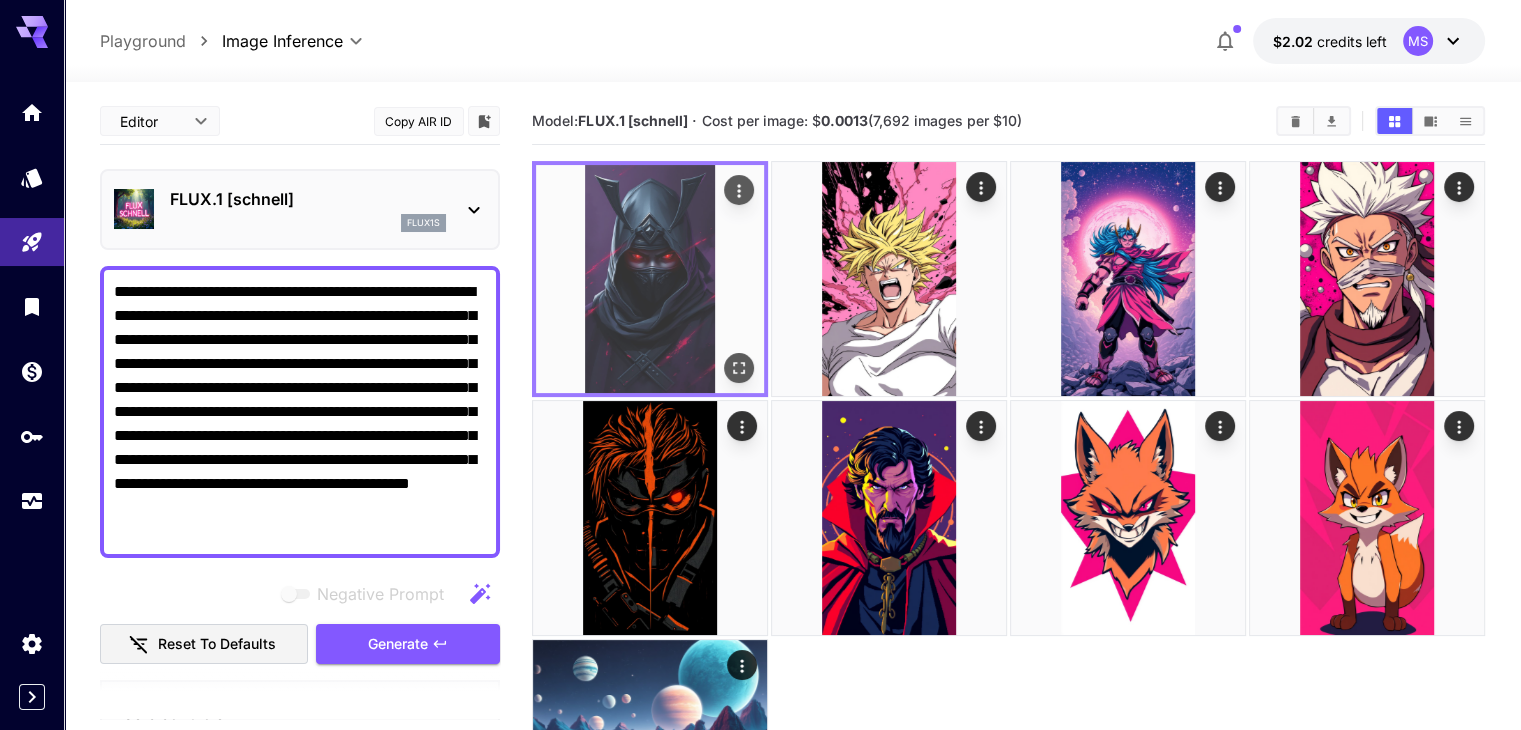 click 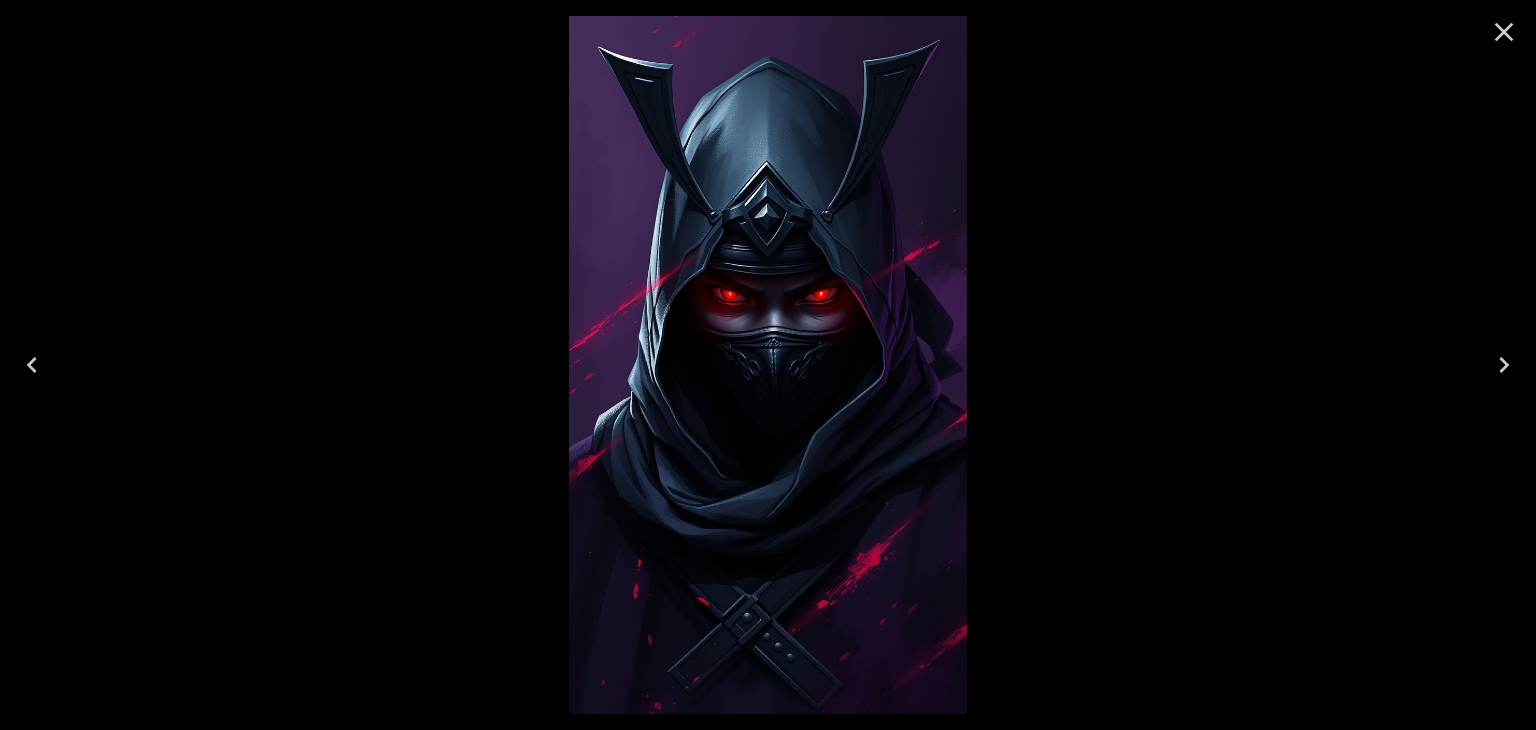click 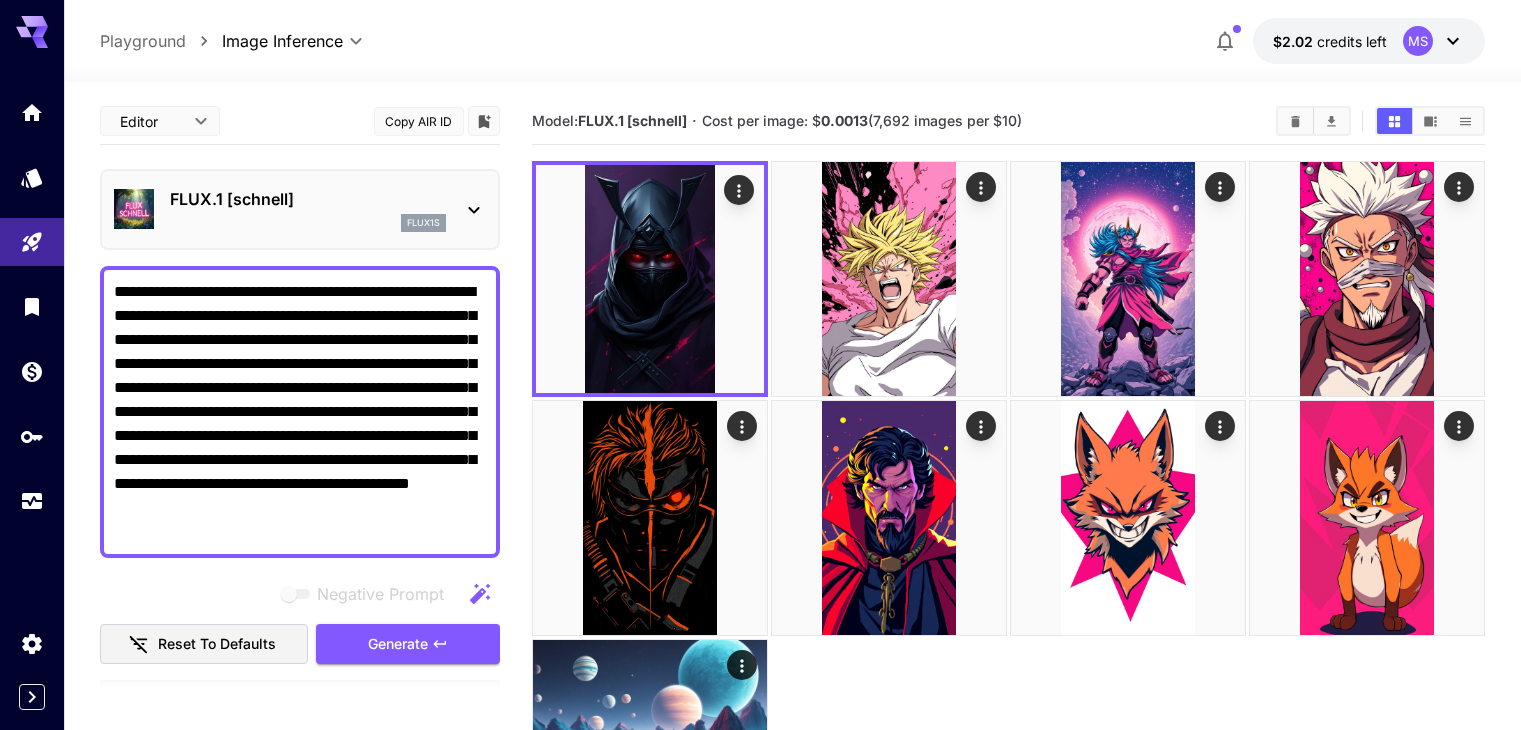 scroll, scrollTop: 0, scrollLeft: 0, axis: both 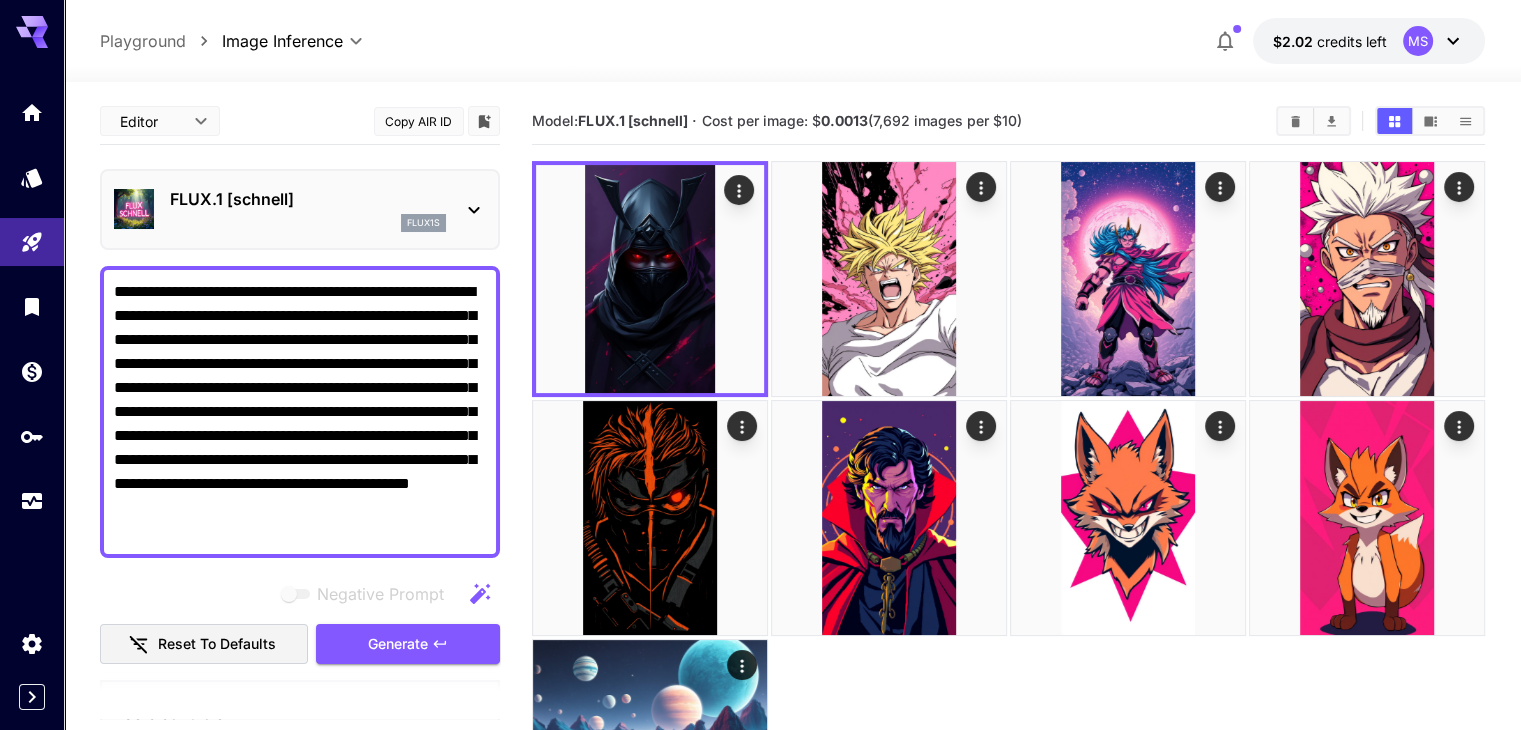 click on "**********" at bounding box center (300, 412) 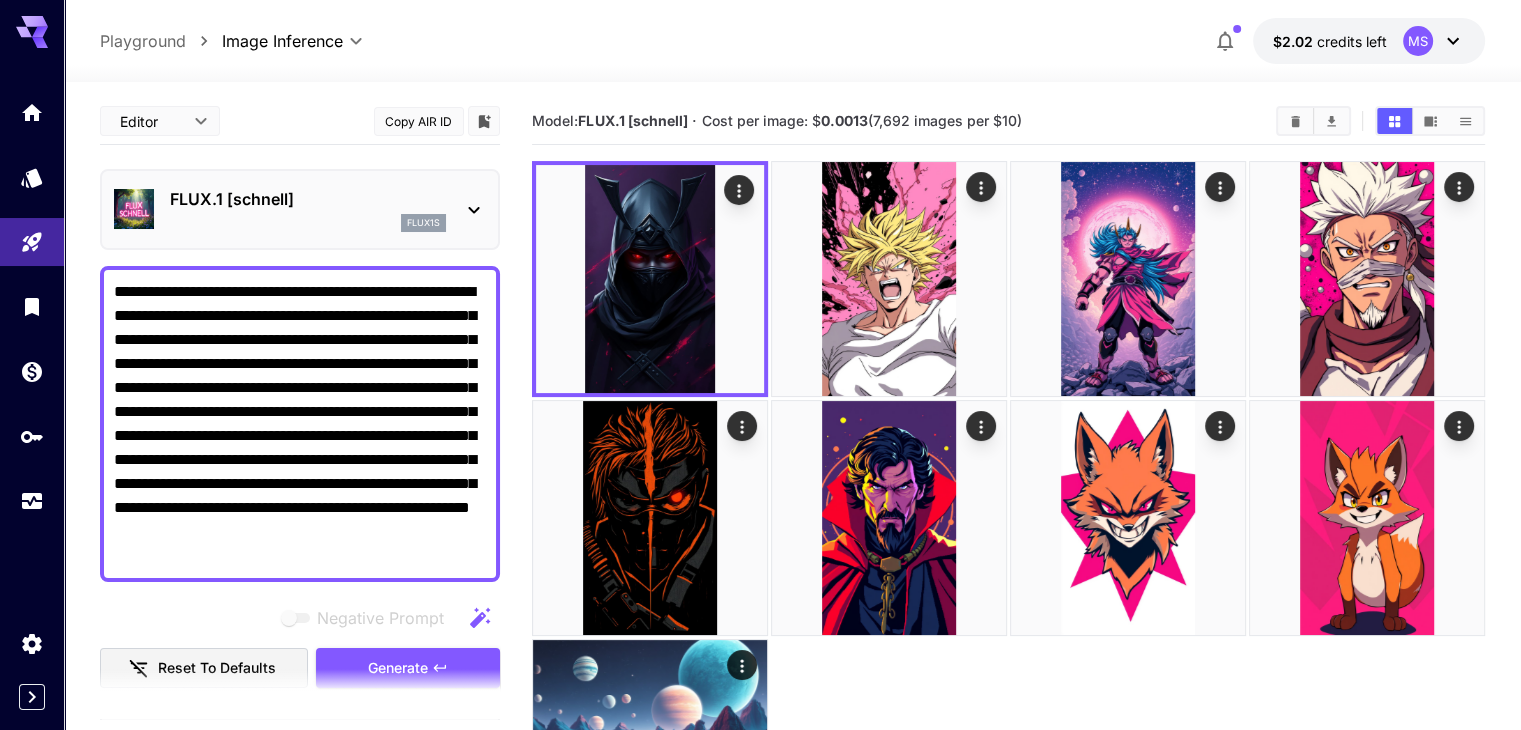 click at bounding box center (300, 694) 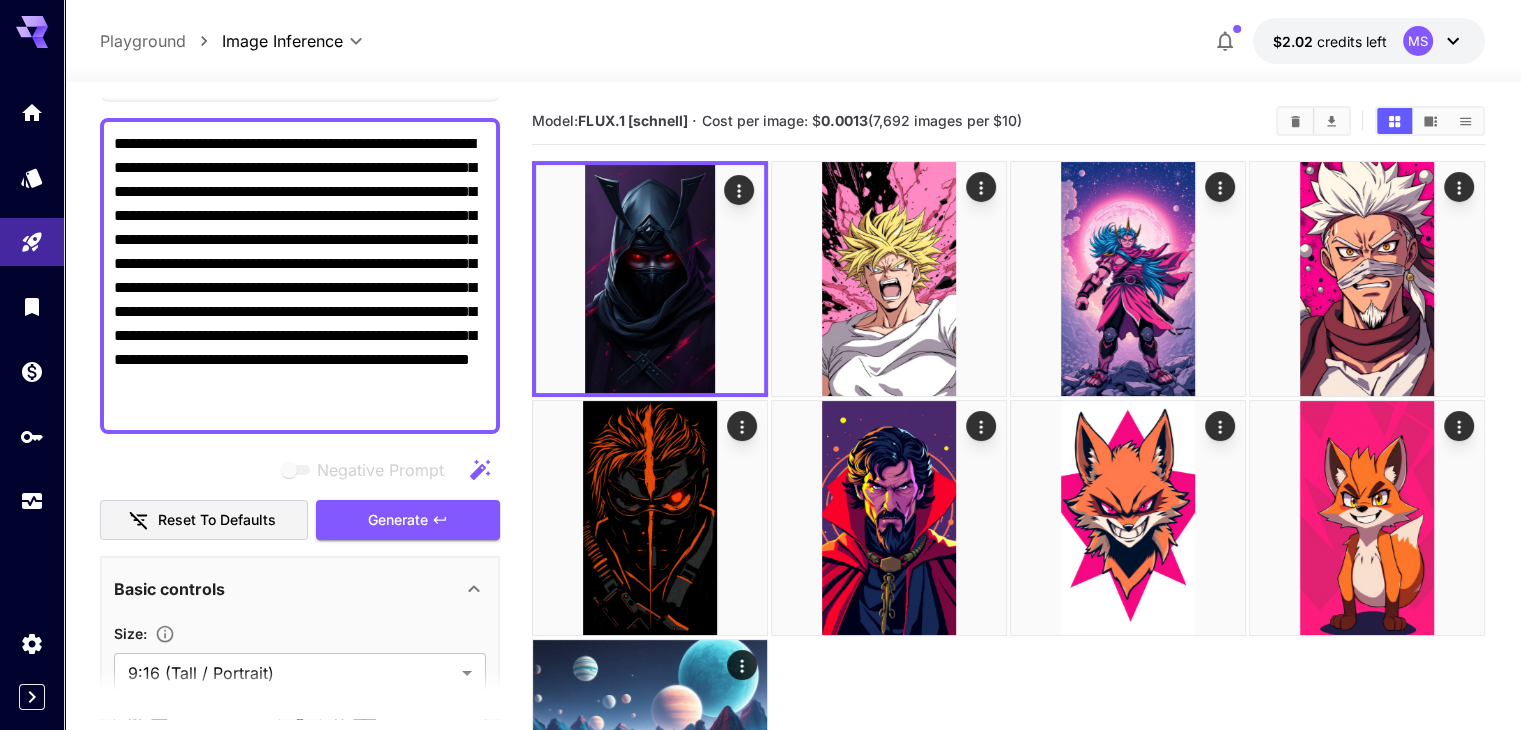 scroll, scrollTop: 148, scrollLeft: 0, axis: vertical 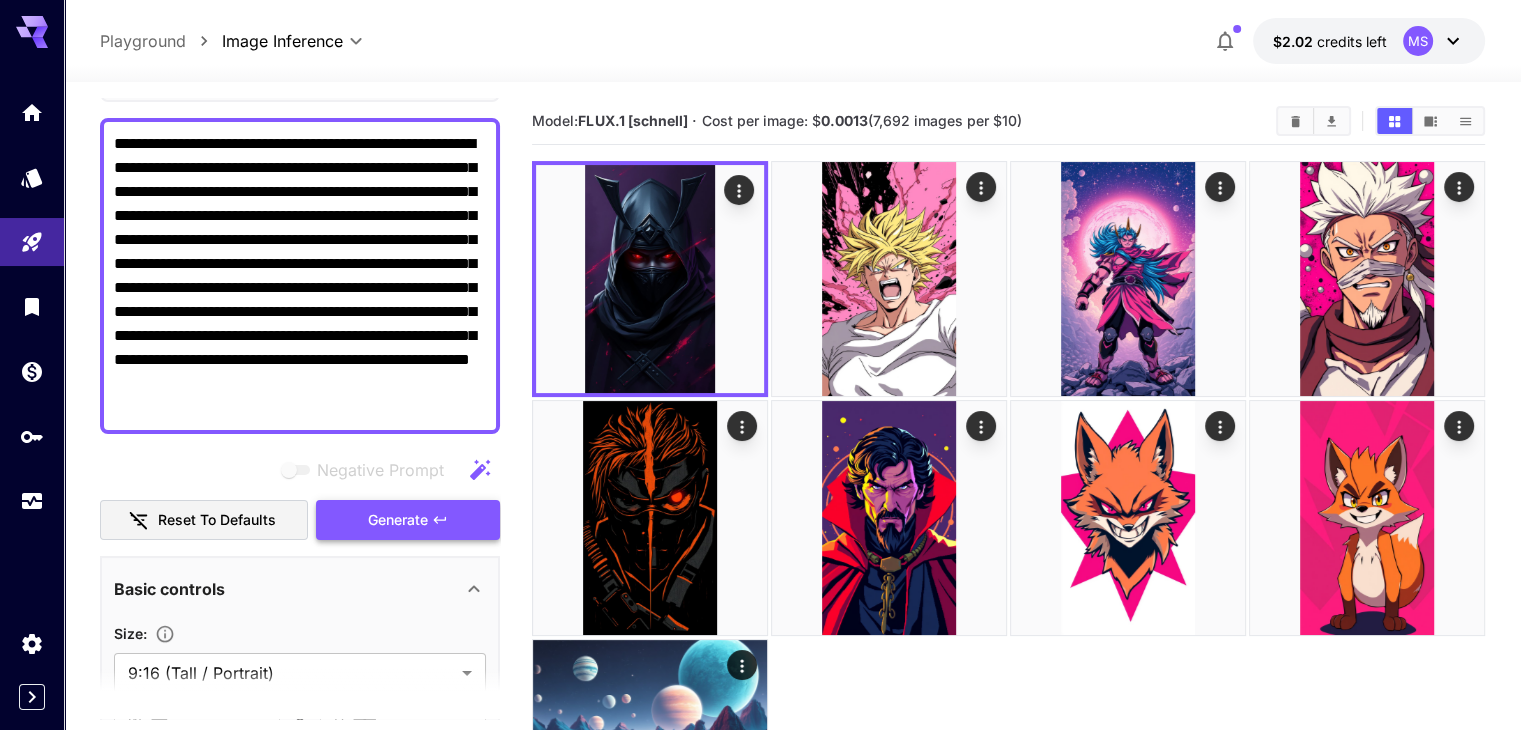 click on "Generate" at bounding box center [408, 520] 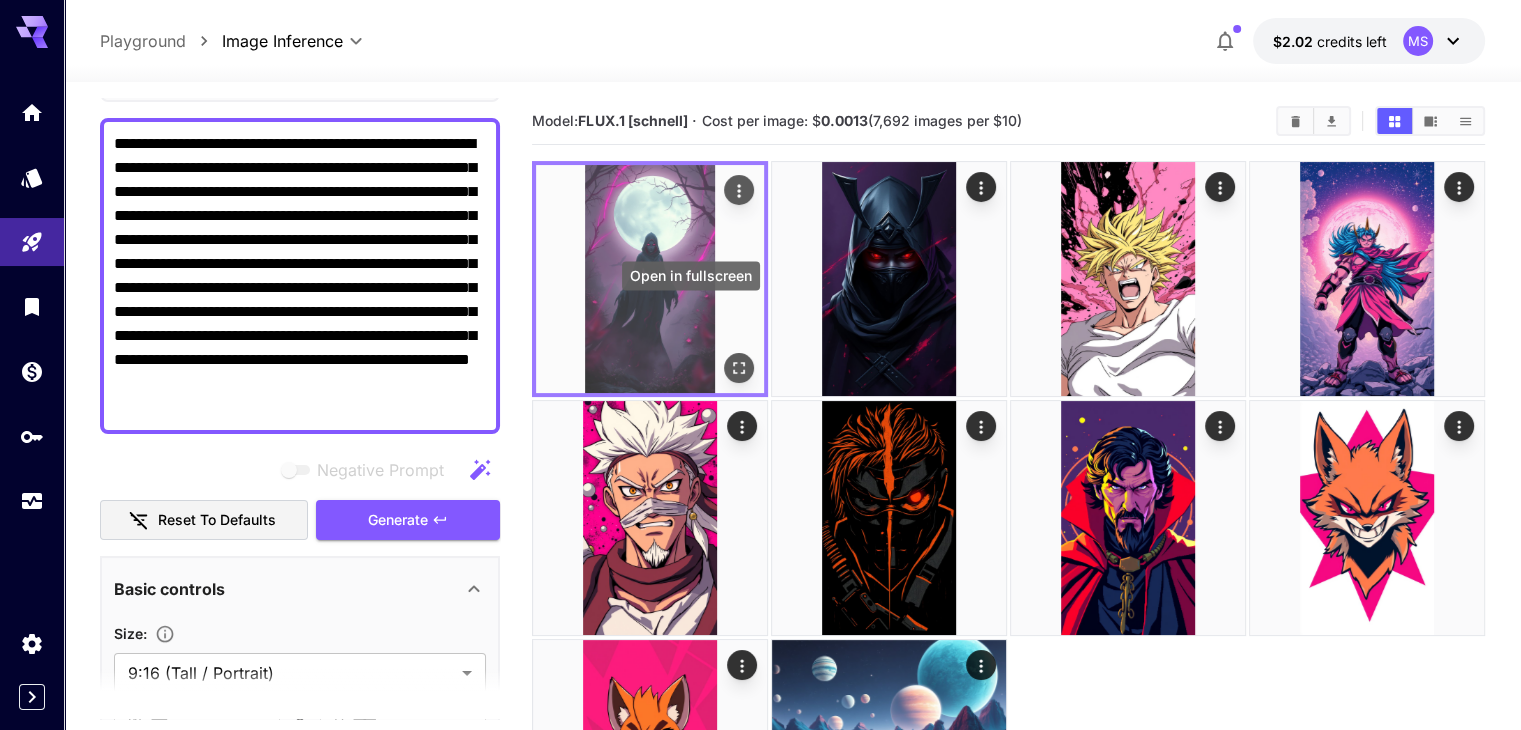 click 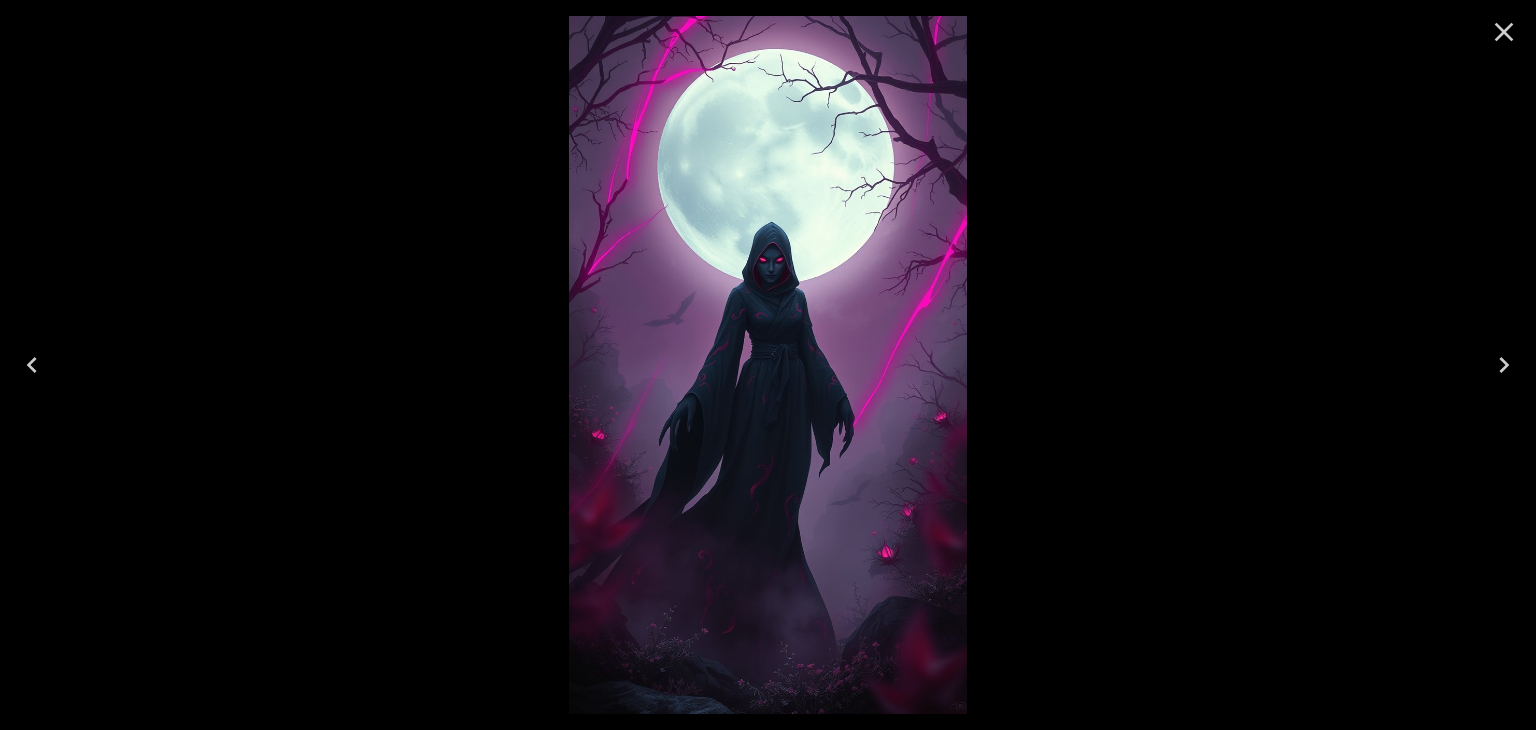 click 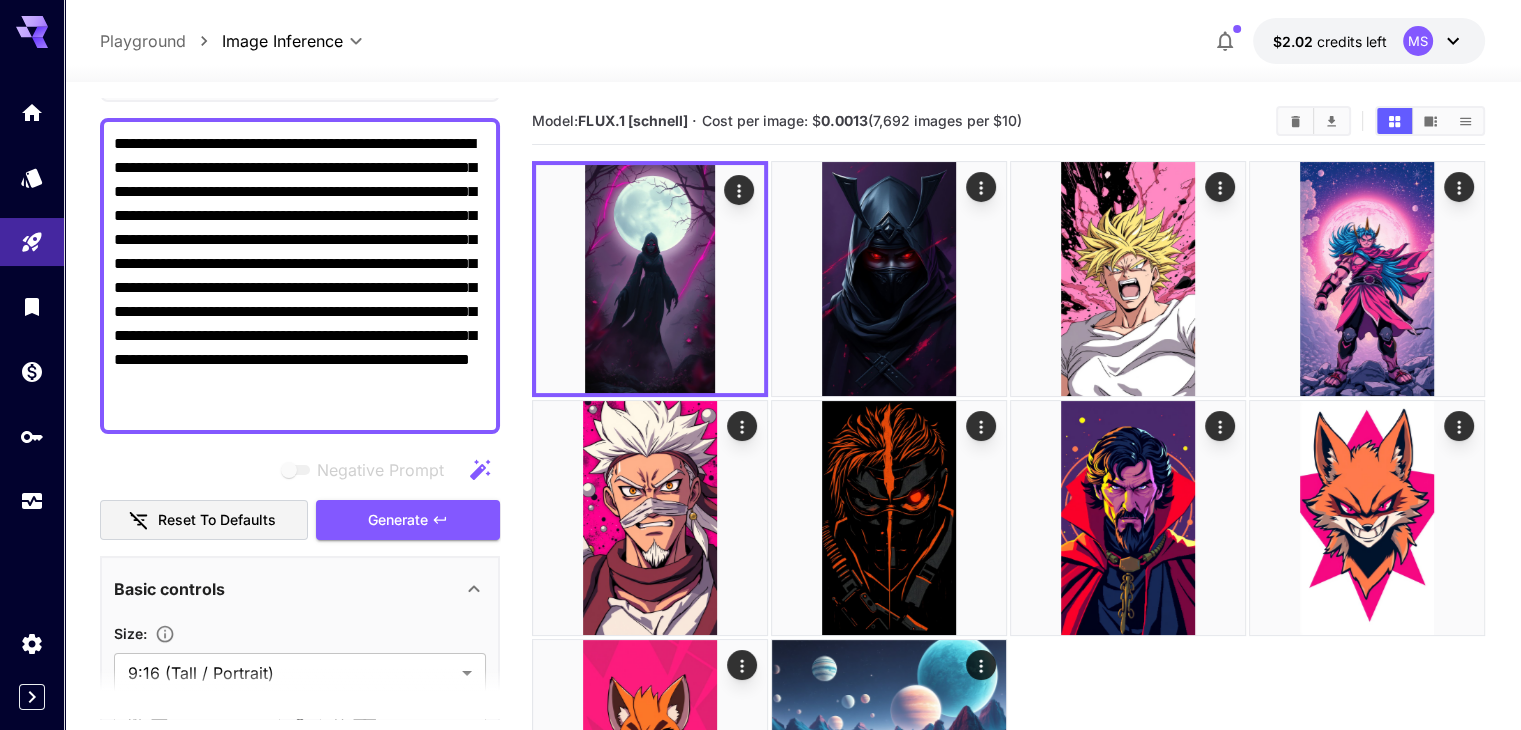 click at bounding box center [1295, 121] 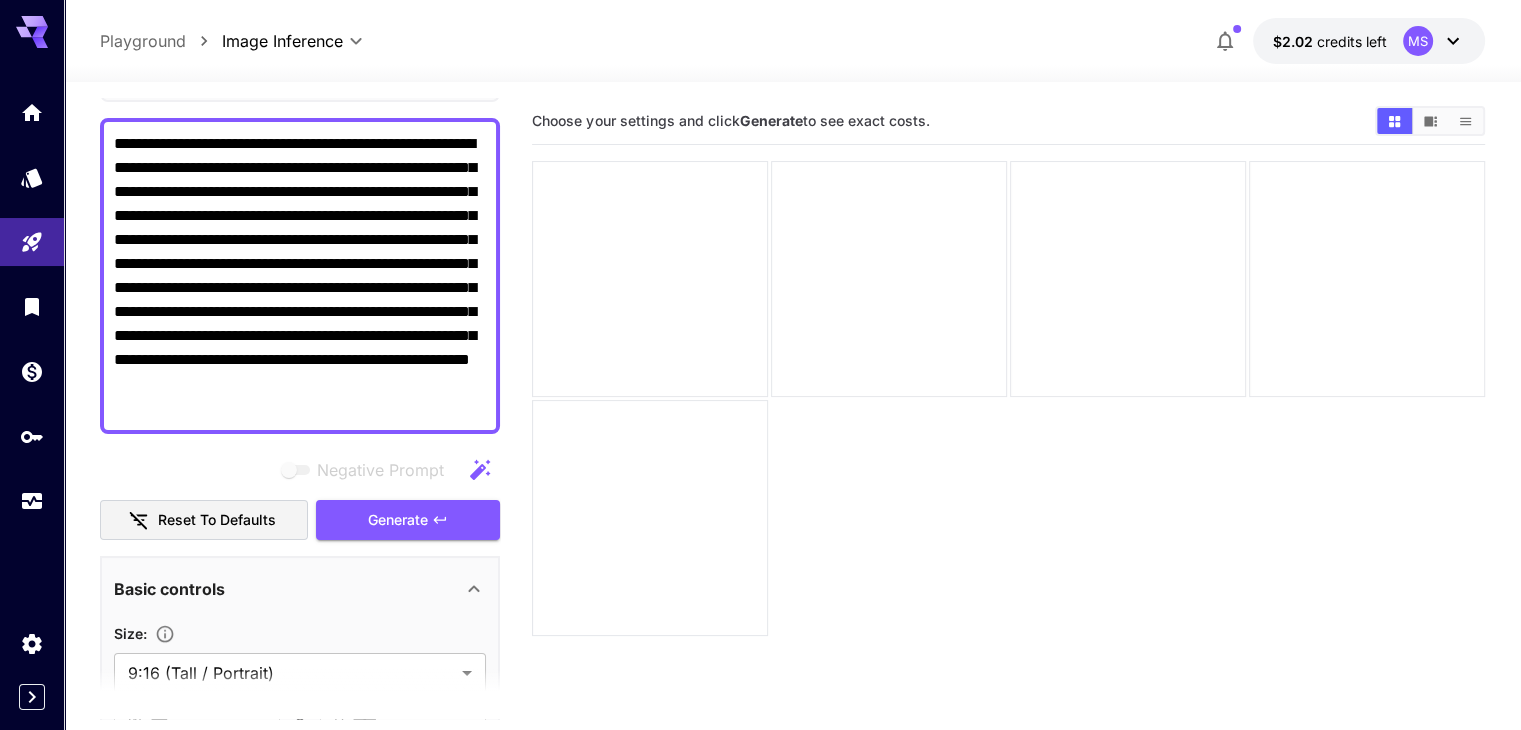 click on "**********" at bounding box center (300, 276) 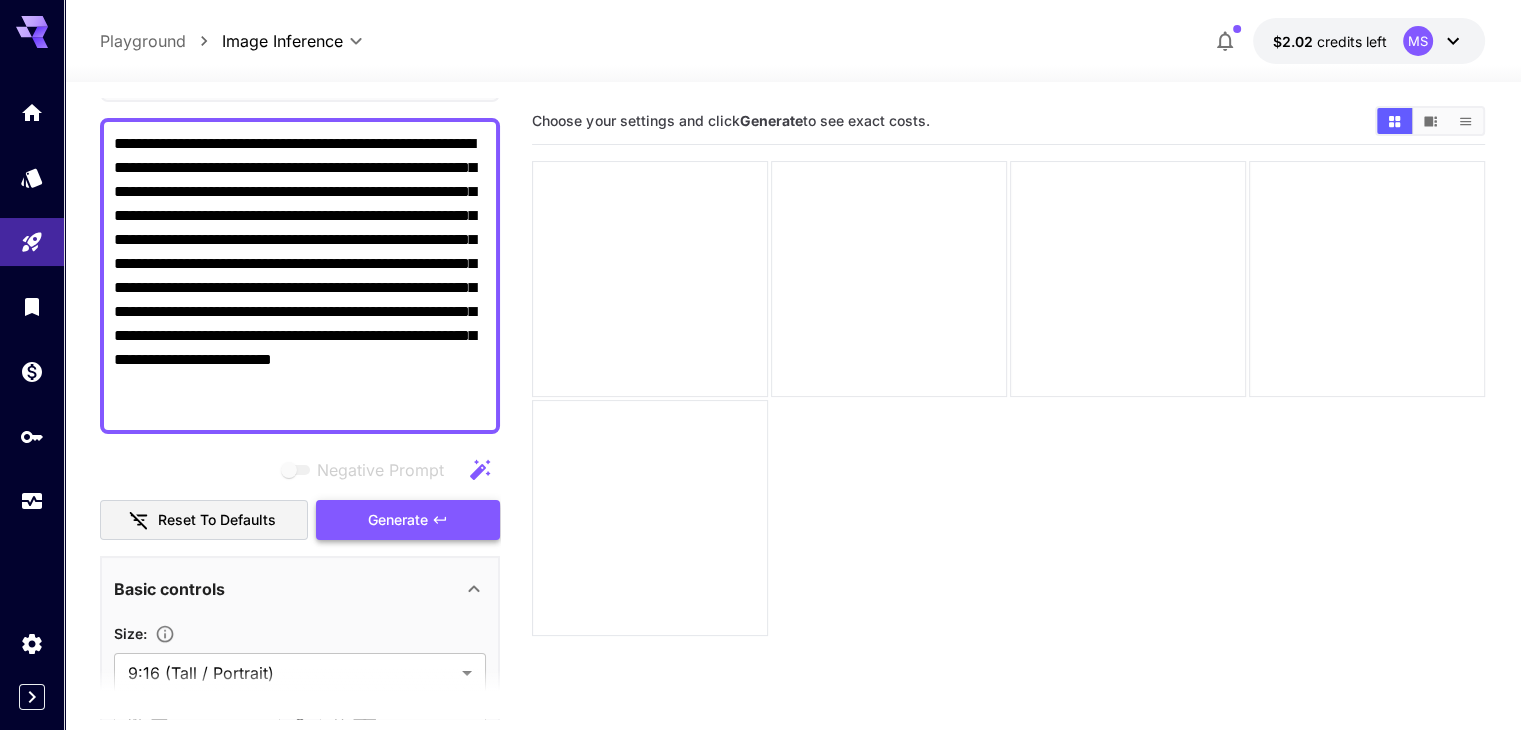 type on "**********" 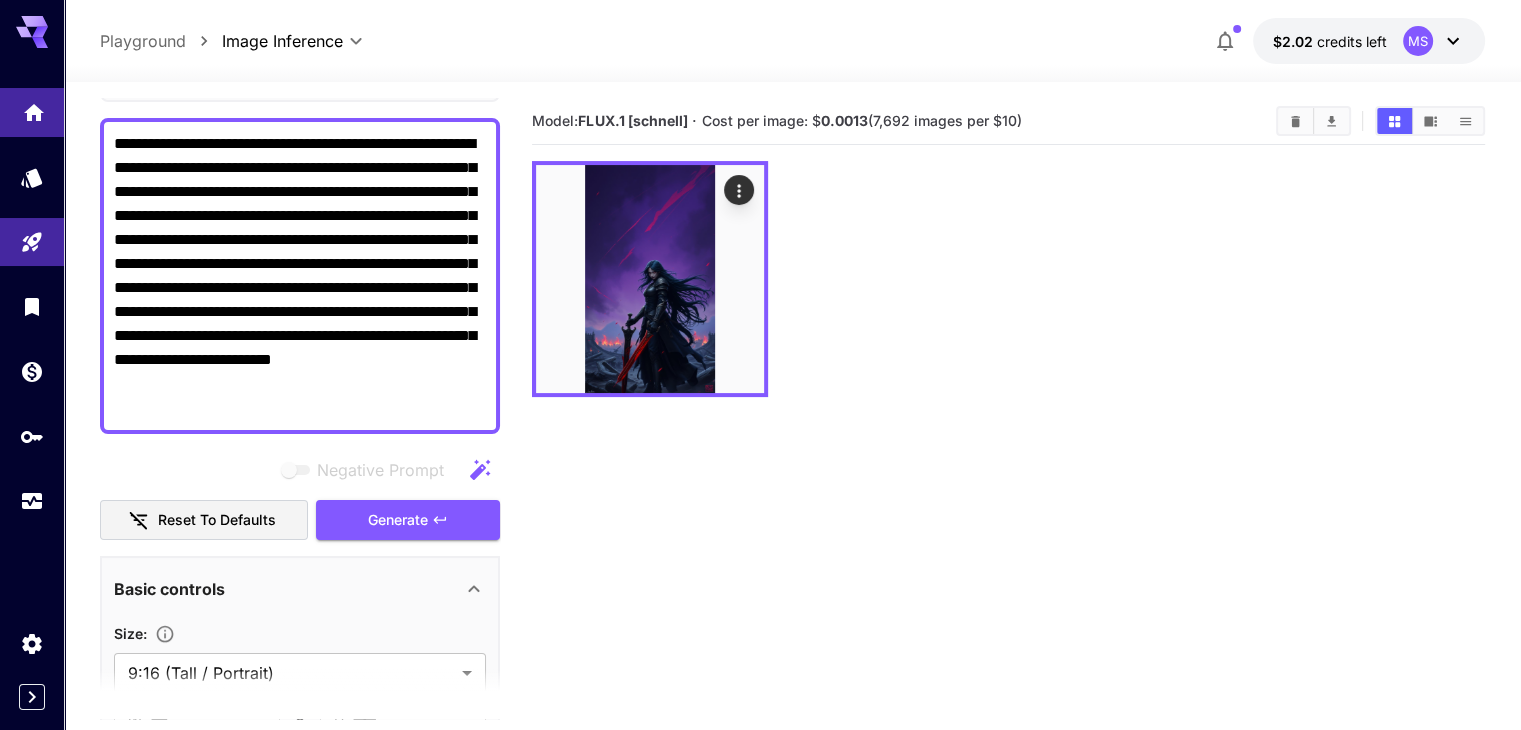 click at bounding box center [32, 112] 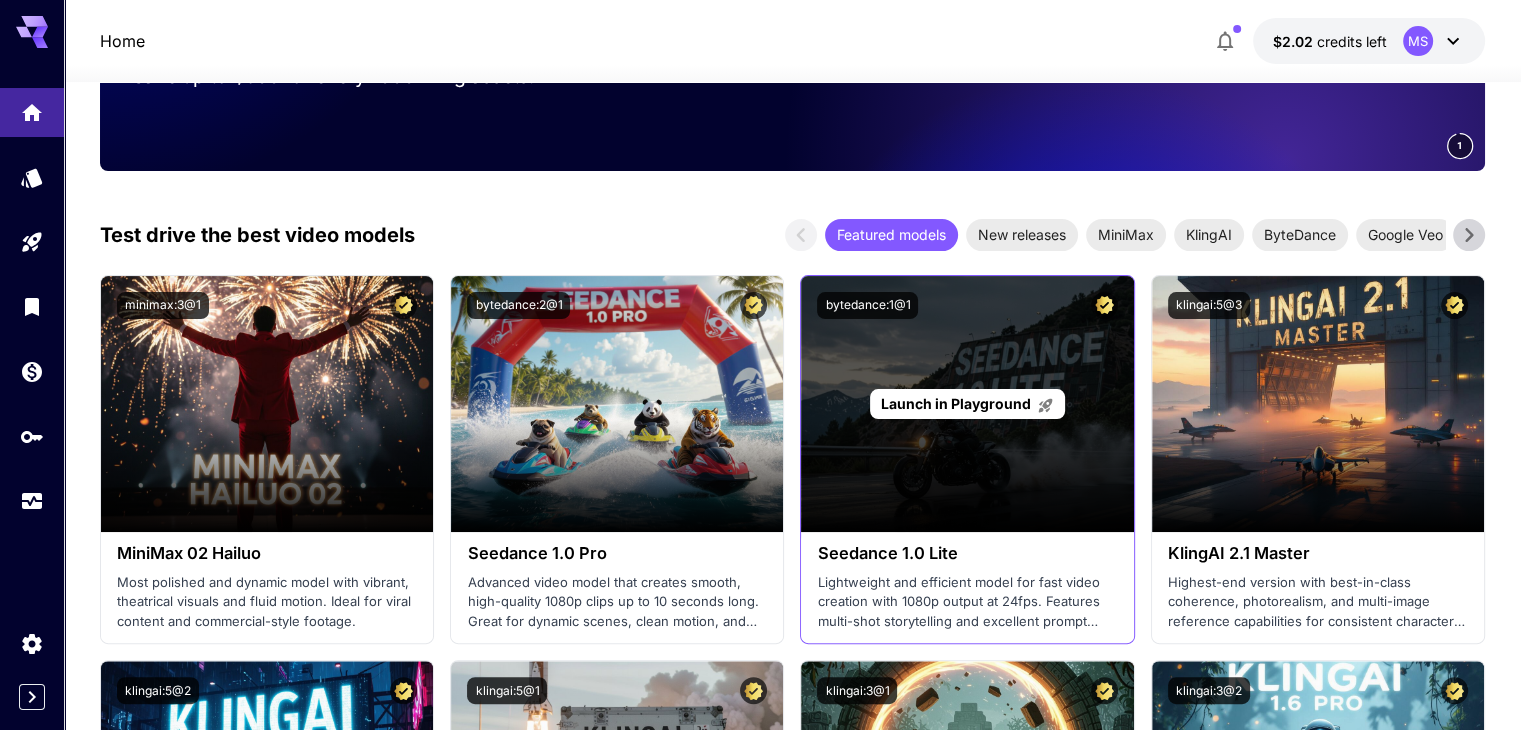 scroll, scrollTop: 670, scrollLeft: 0, axis: vertical 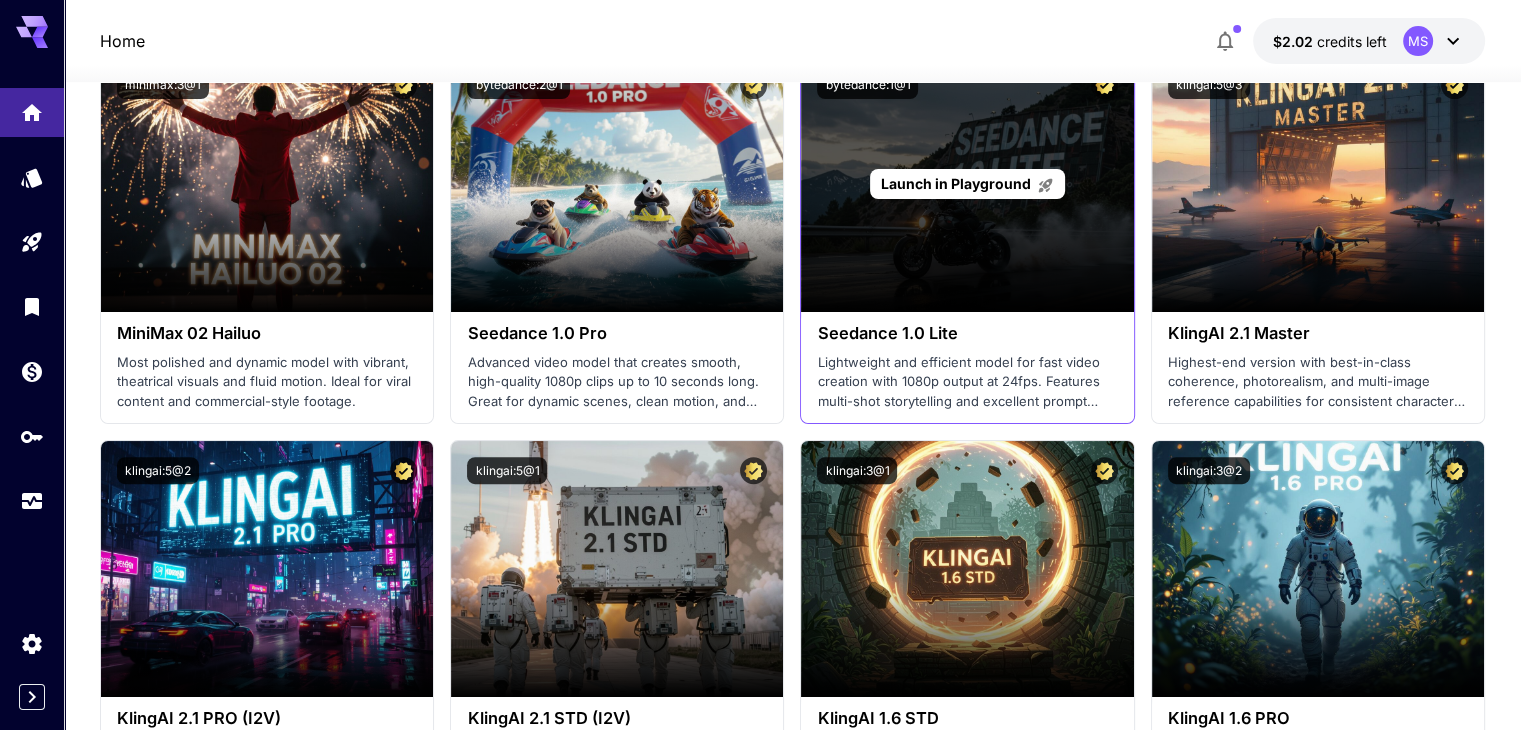 click on "Launch in Playground" at bounding box center [956, 183] 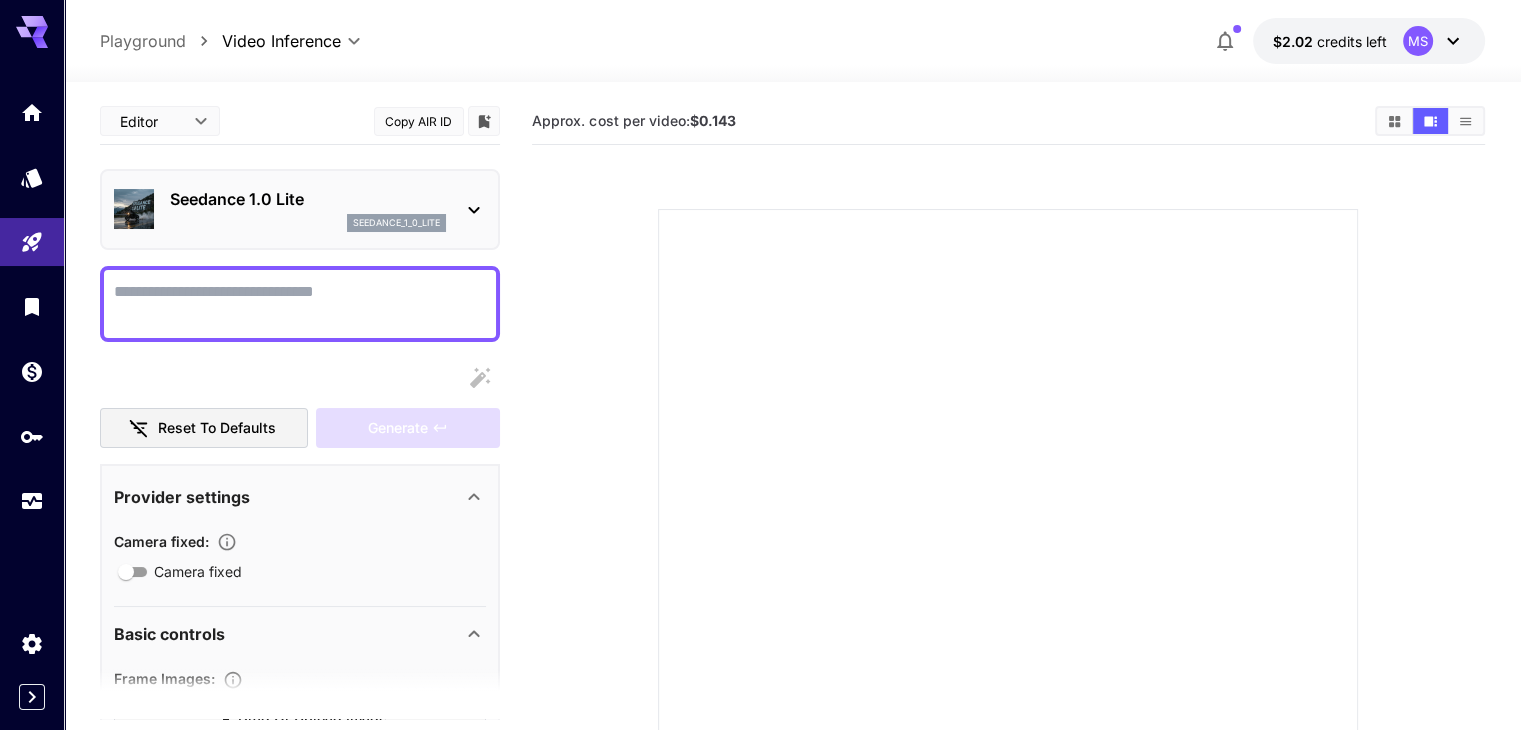 scroll, scrollTop: 239, scrollLeft: 0, axis: vertical 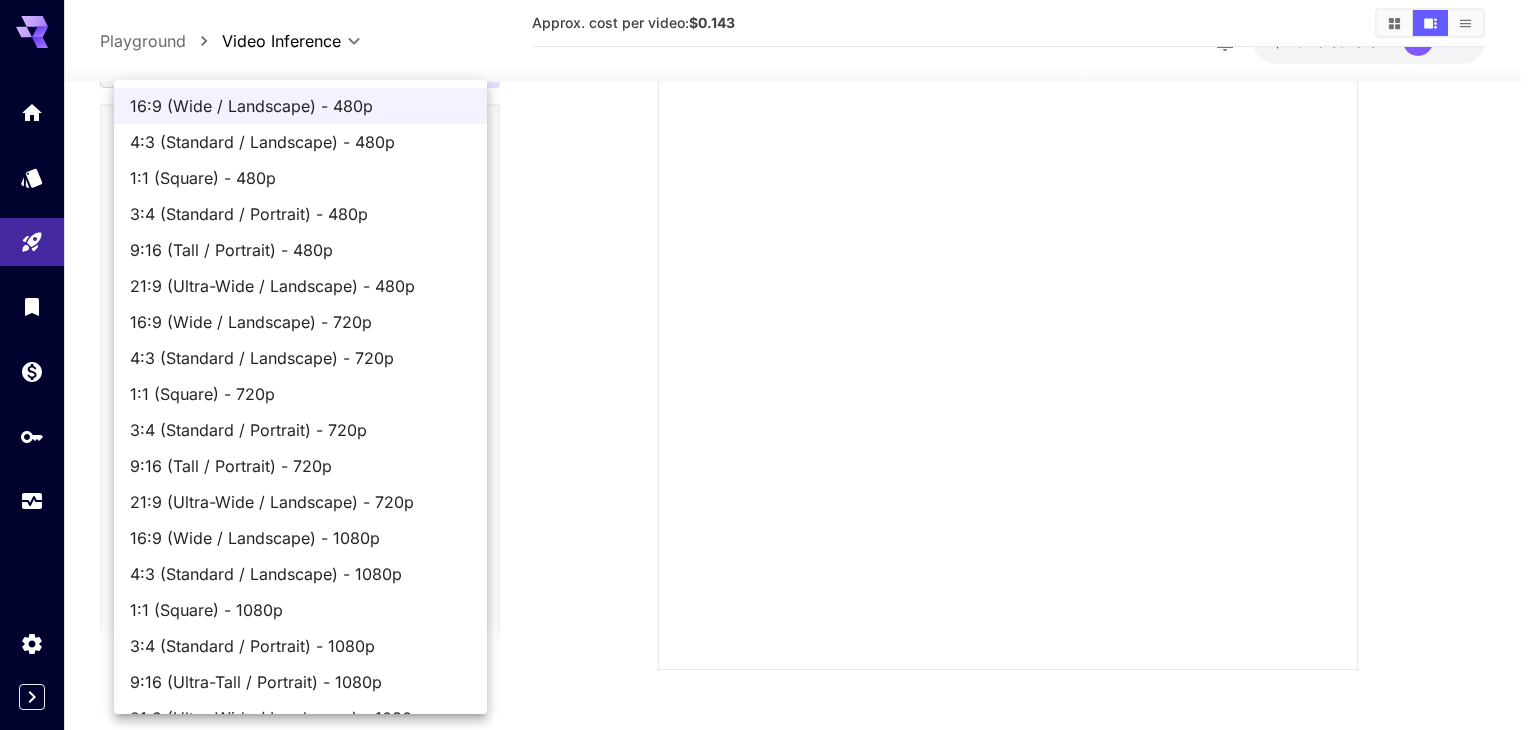 click on "**********" at bounding box center [768, 245] 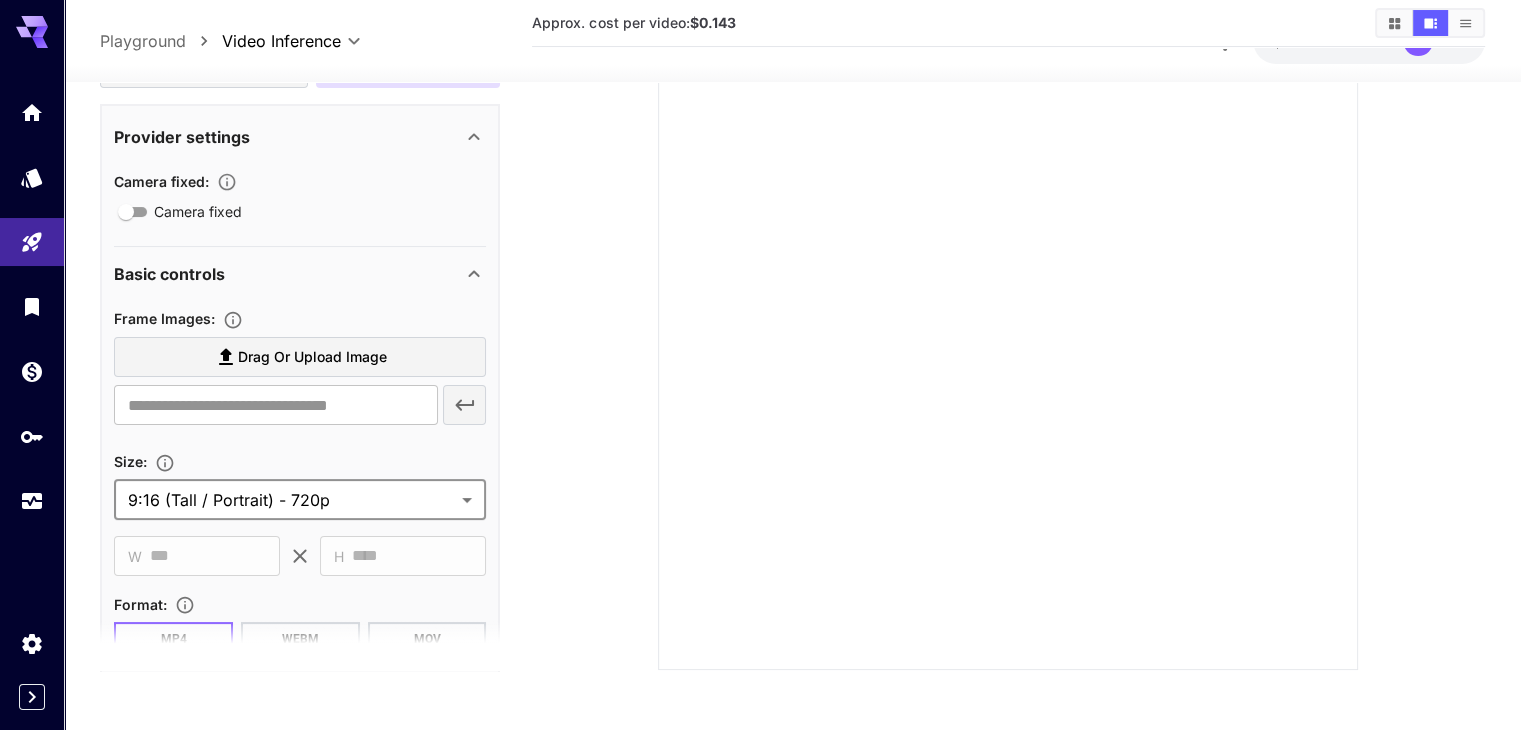 click on "Drag or upload image" at bounding box center [312, 356] 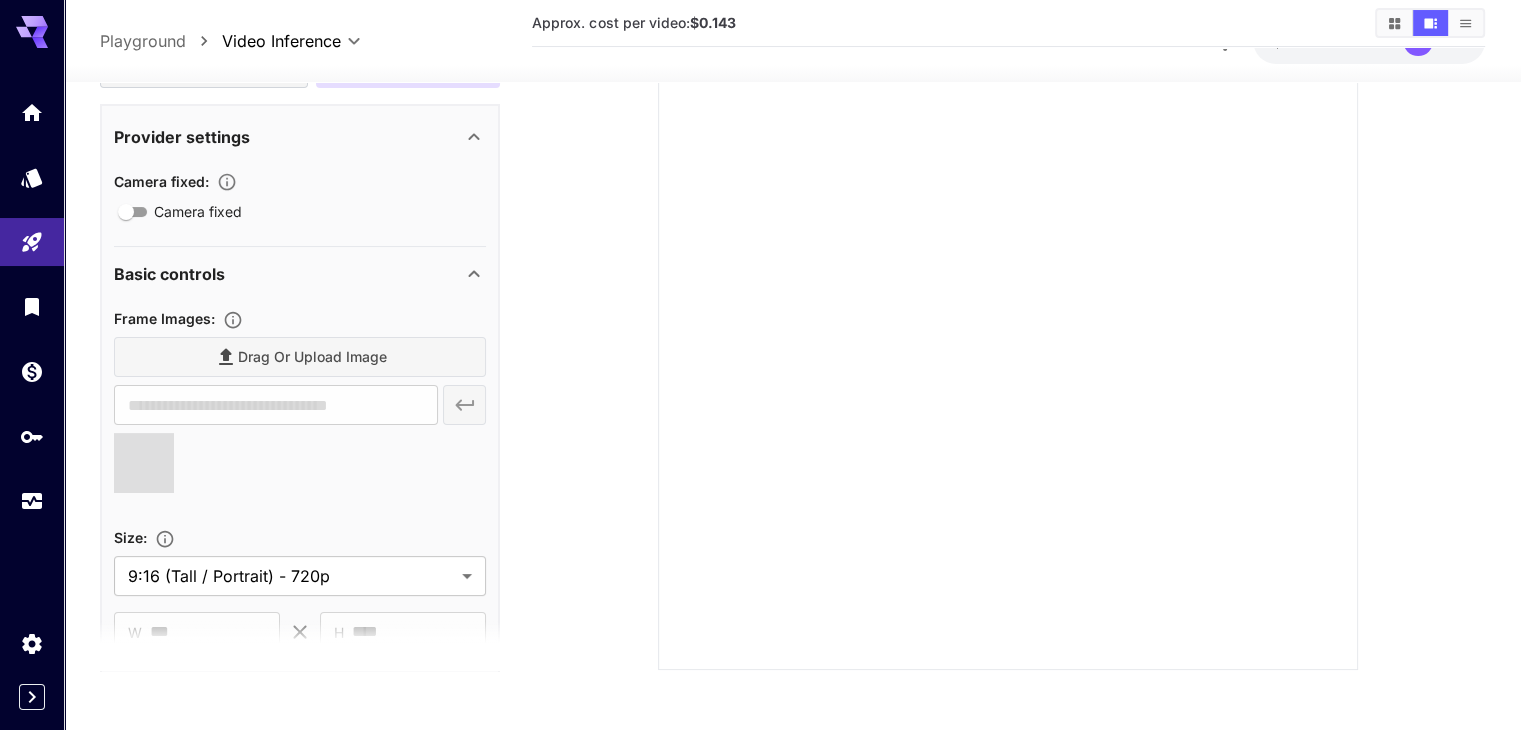 scroll, scrollTop: 0, scrollLeft: 0, axis: both 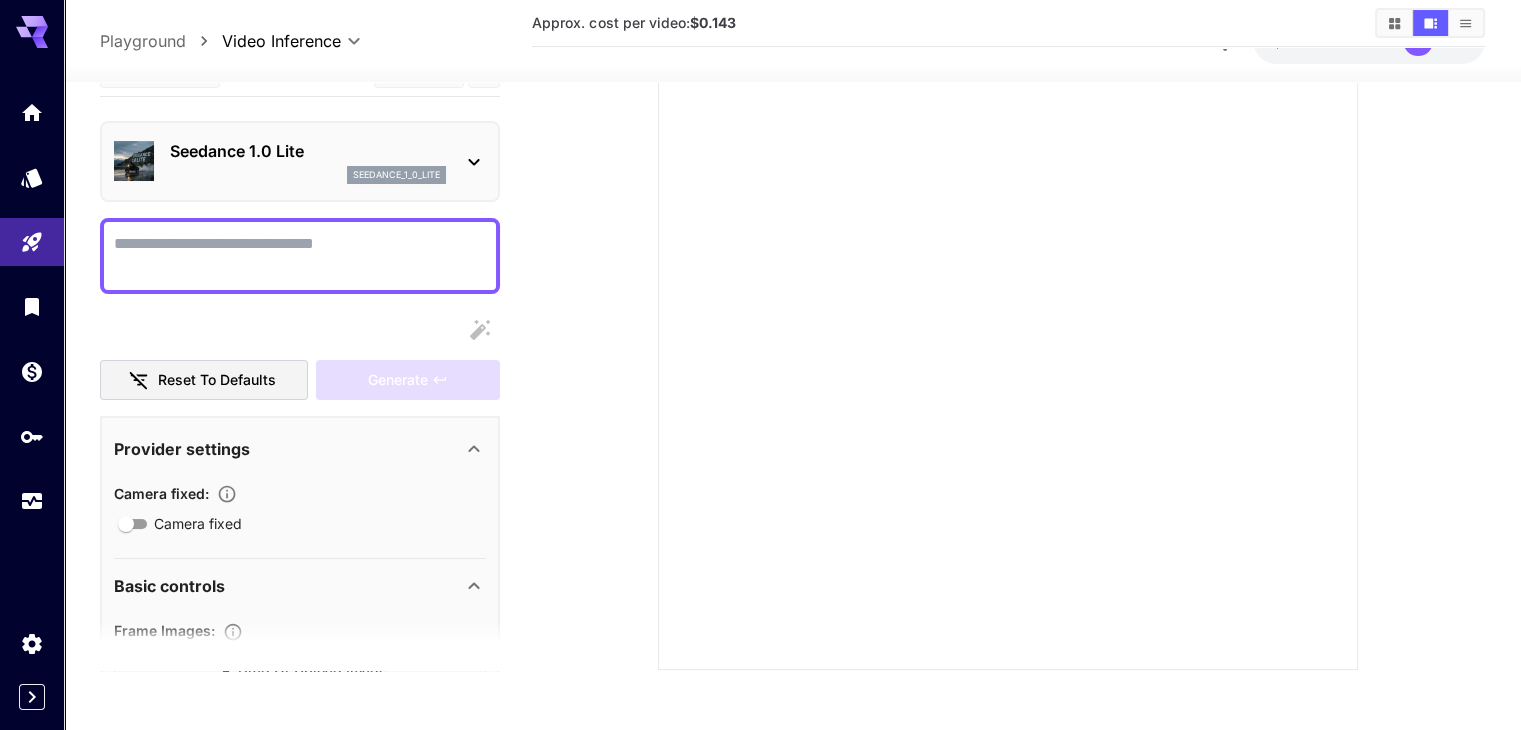 click on "Camera fixed" at bounding box center (300, 255) 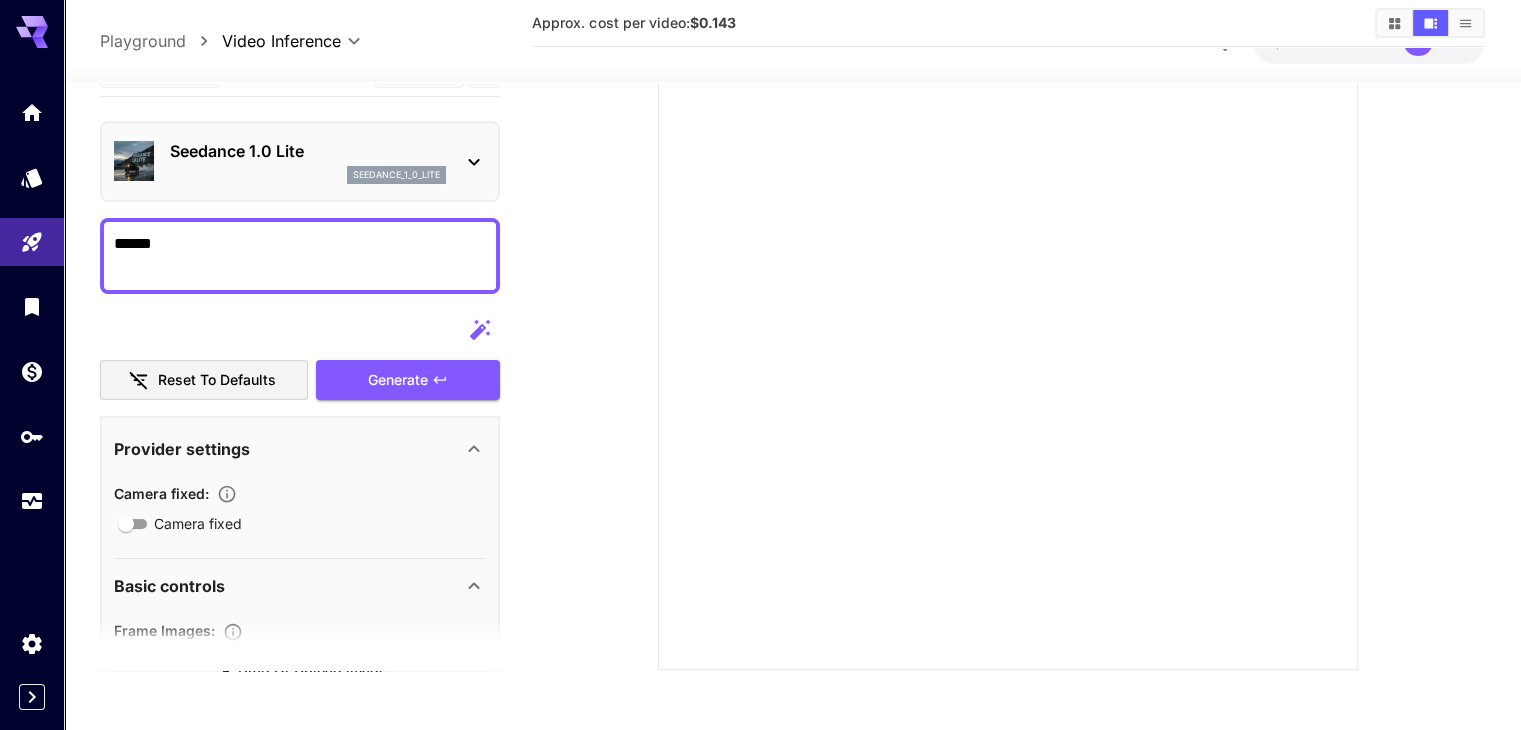 click on "**********" at bounding box center [792, 272] 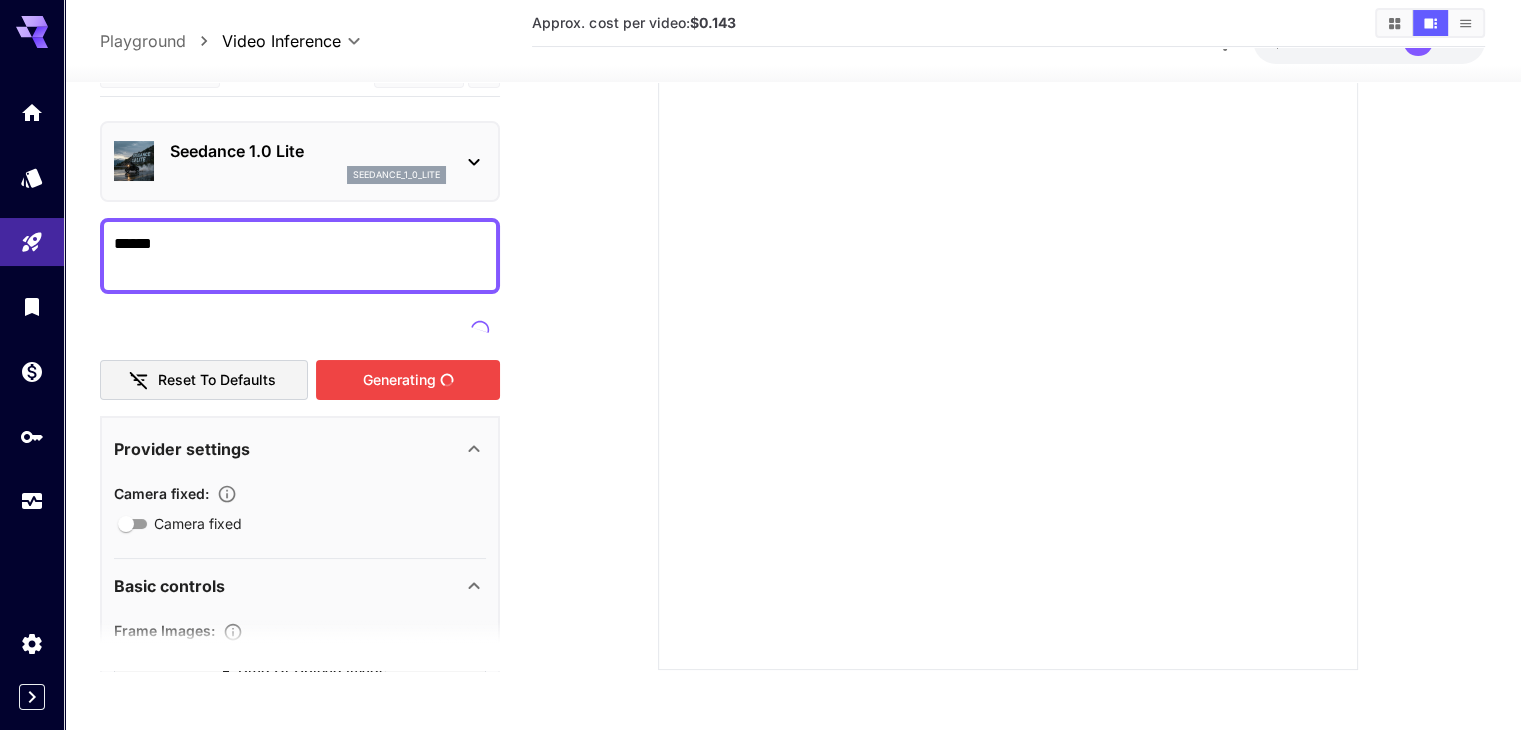 type on "**********" 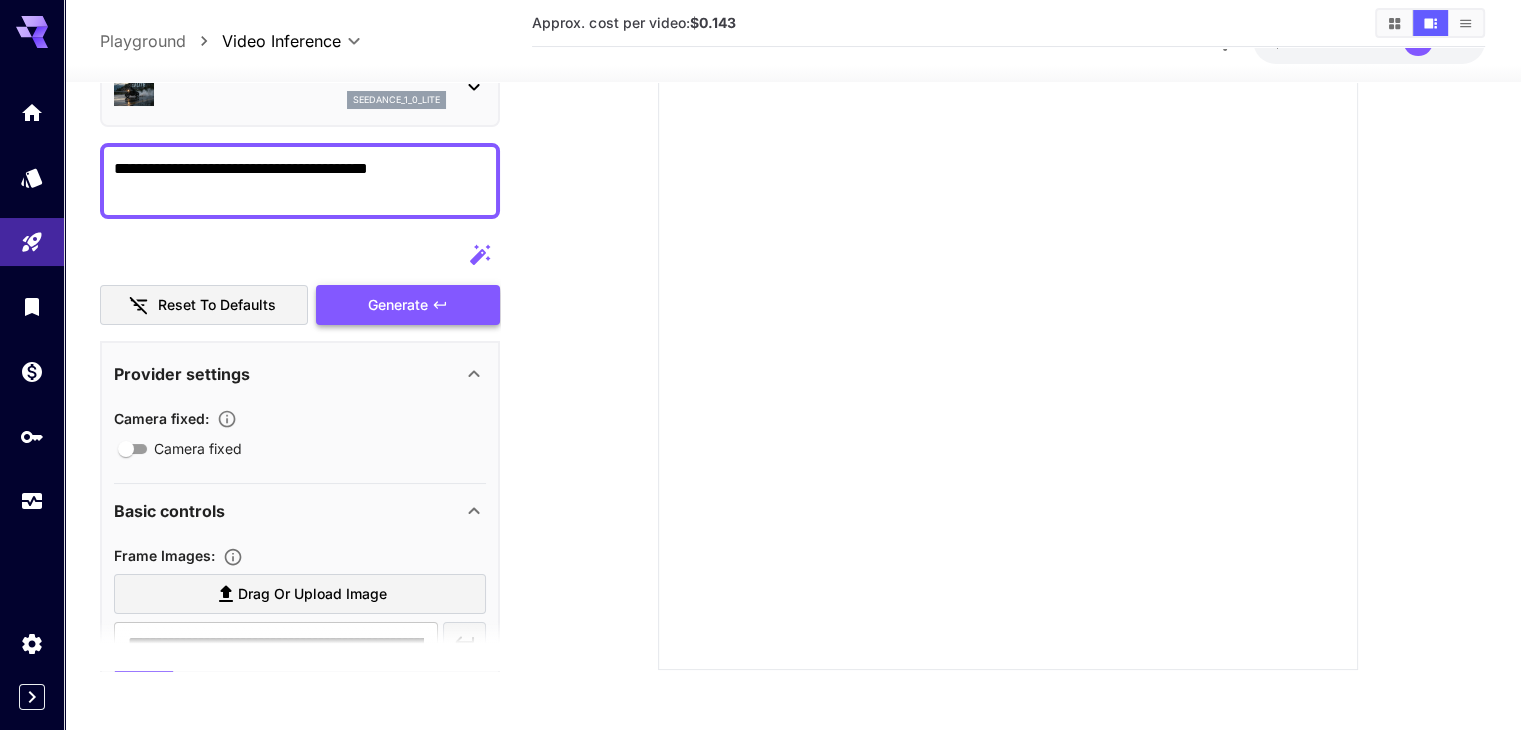 scroll, scrollTop: 0, scrollLeft: 0, axis: both 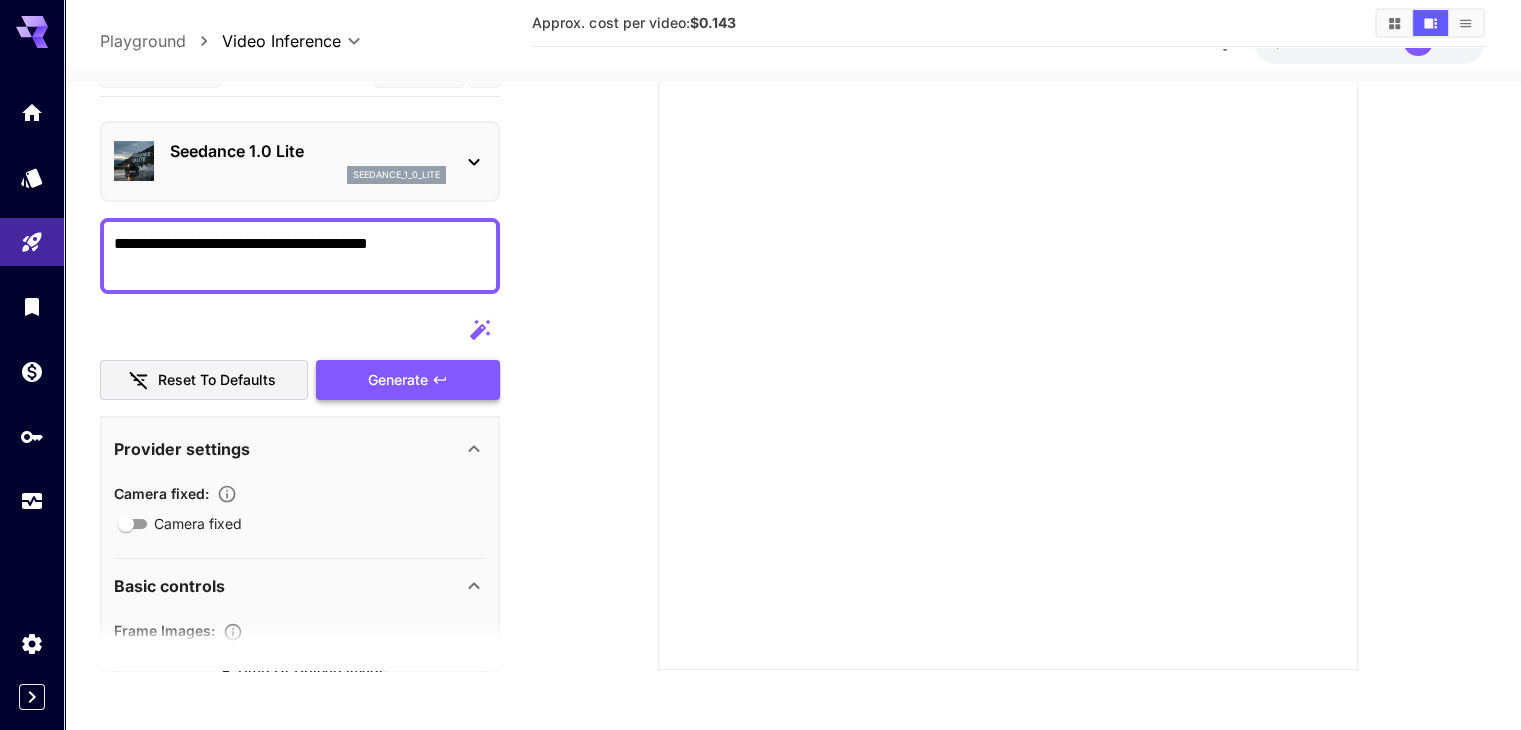 click on "Reset to defaults Generate" at bounding box center [300, 354] 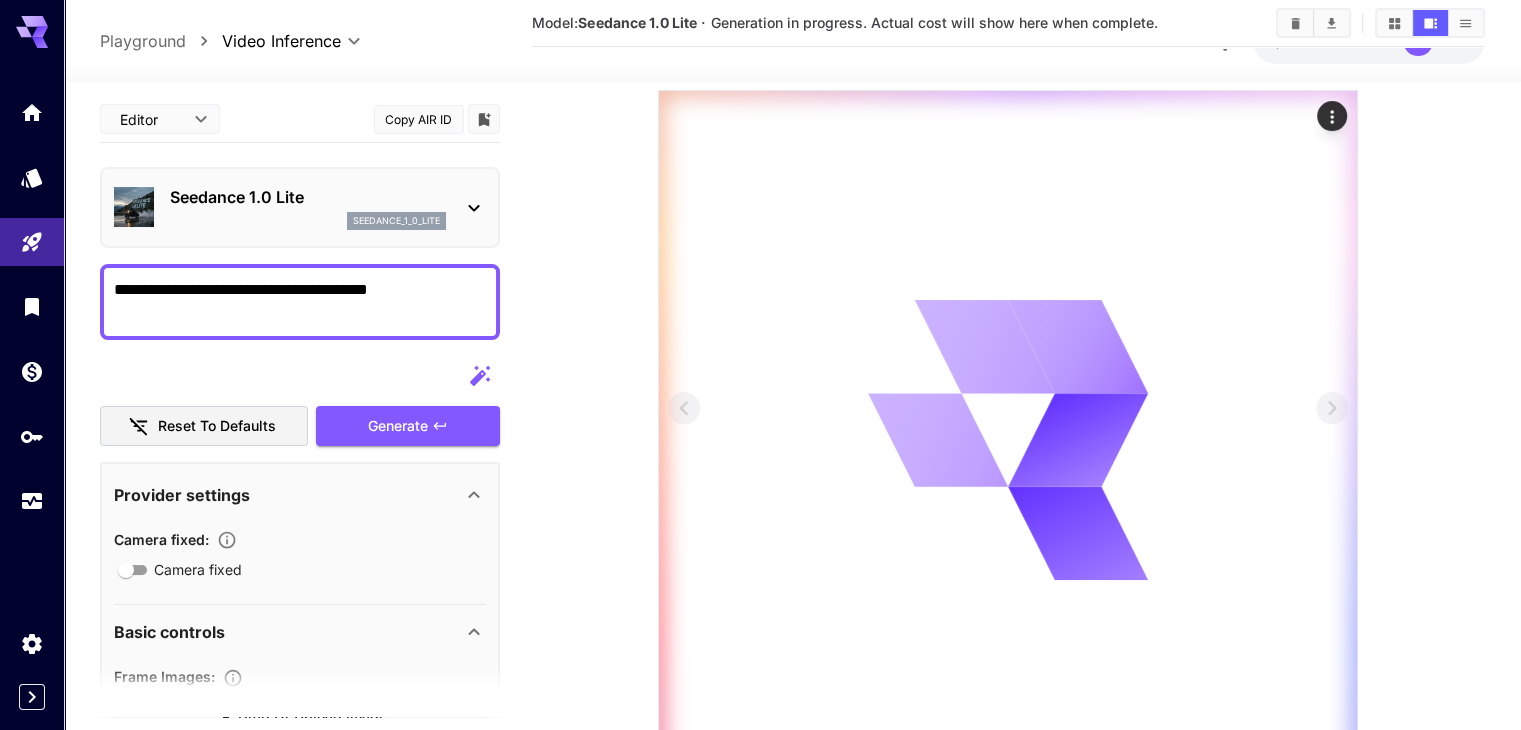 scroll, scrollTop: 359, scrollLeft: 0, axis: vertical 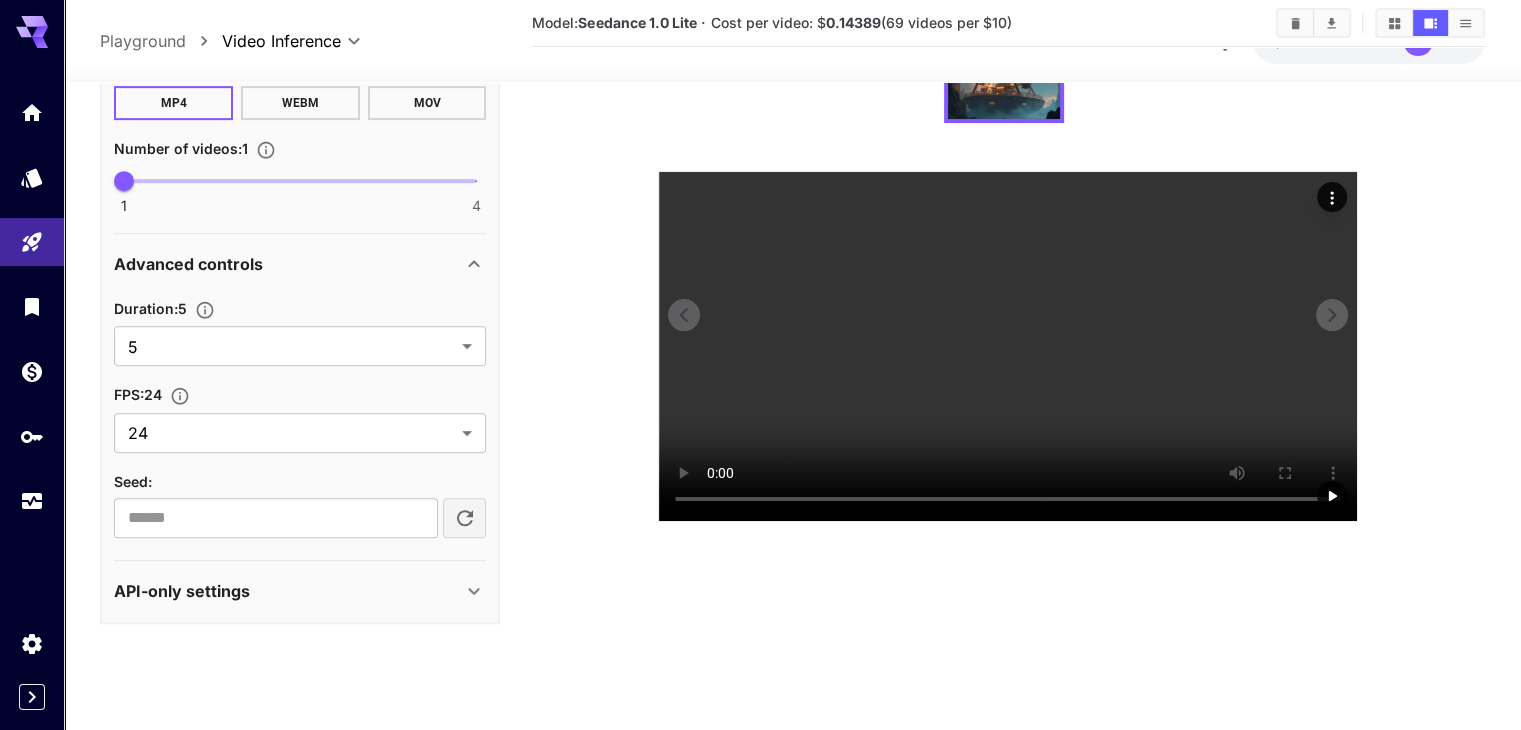 click at bounding box center (1008, 346) 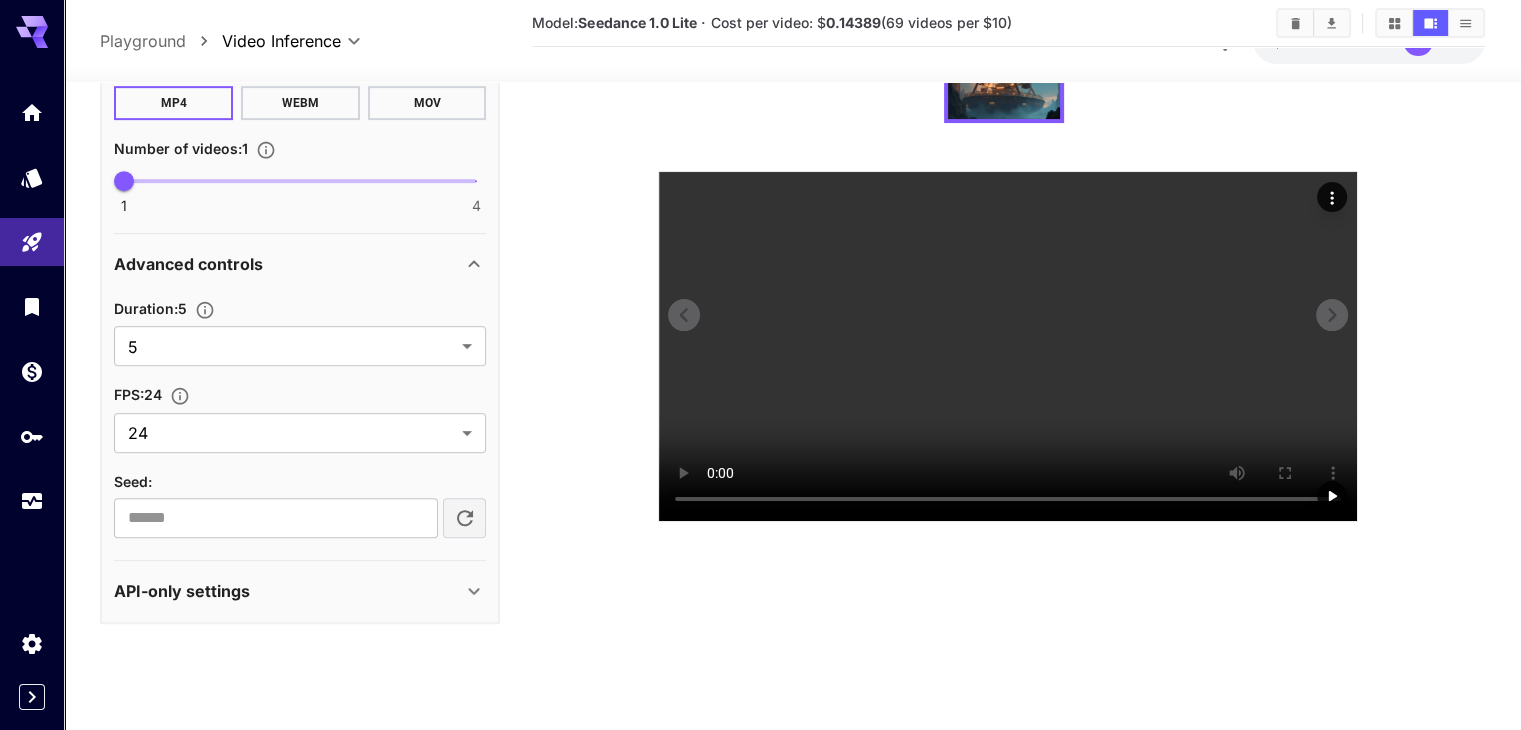 scroll, scrollTop: 850, scrollLeft: 0, axis: vertical 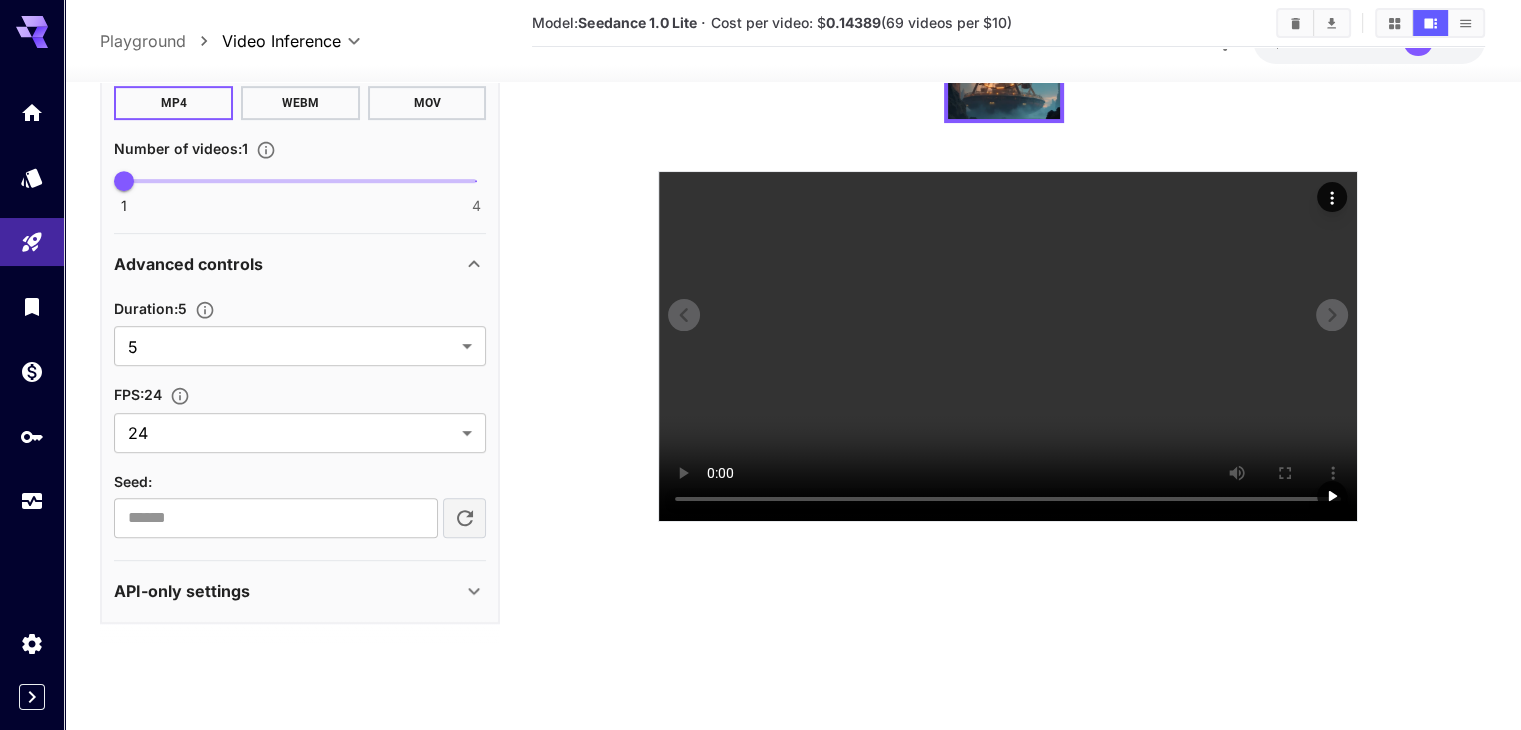 click at bounding box center (1008, 346) 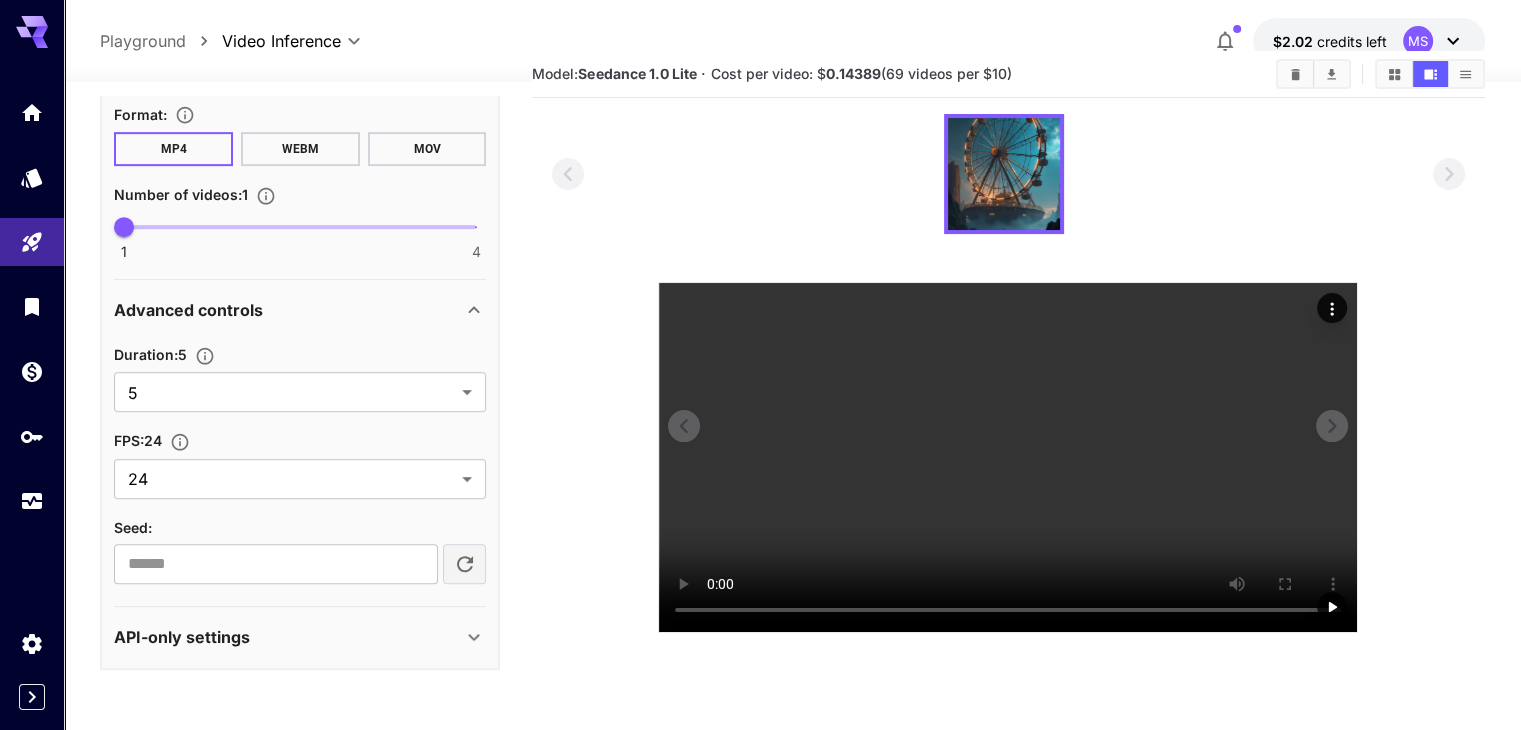scroll, scrollTop: 0, scrollLeft: 0, axis: both 